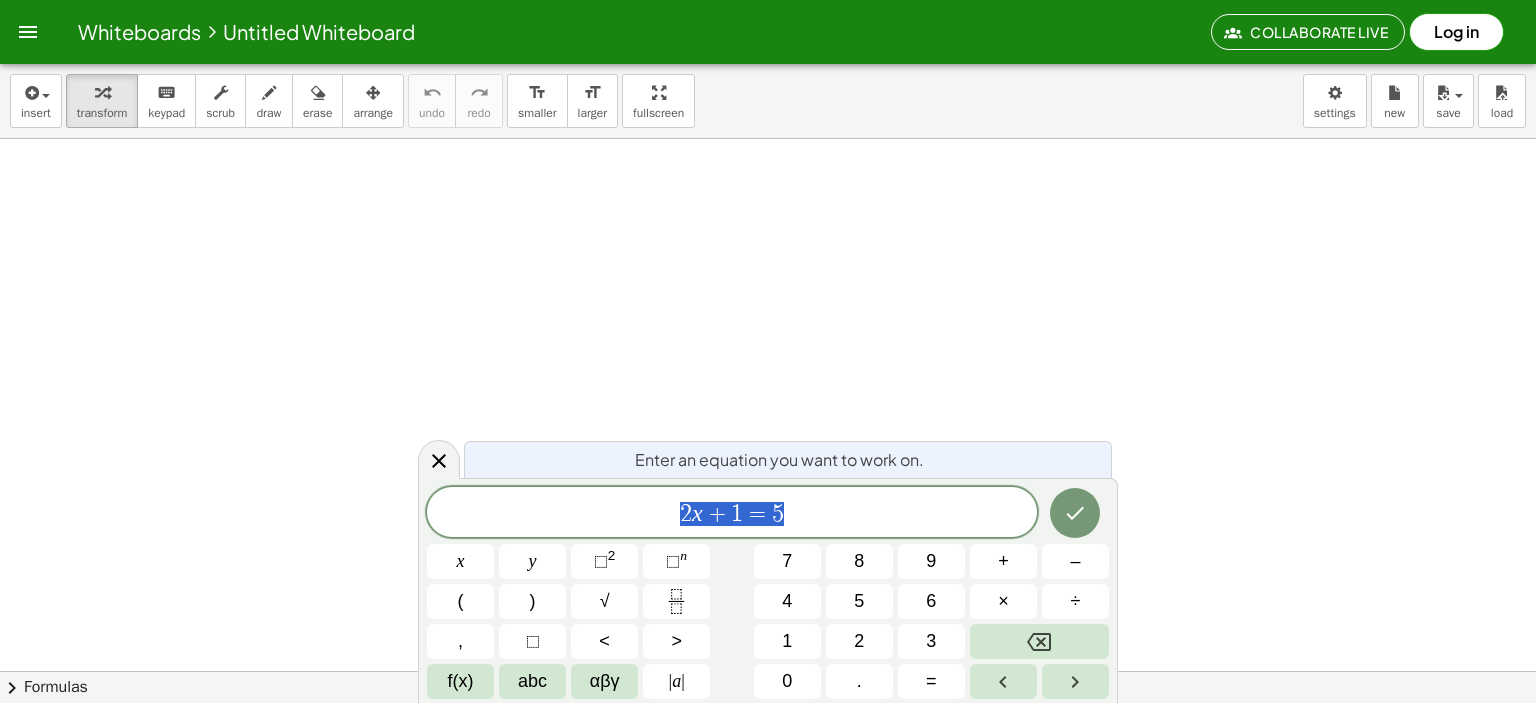 scroll, scrollTop: 0, scrollLeft: 0, axis: both 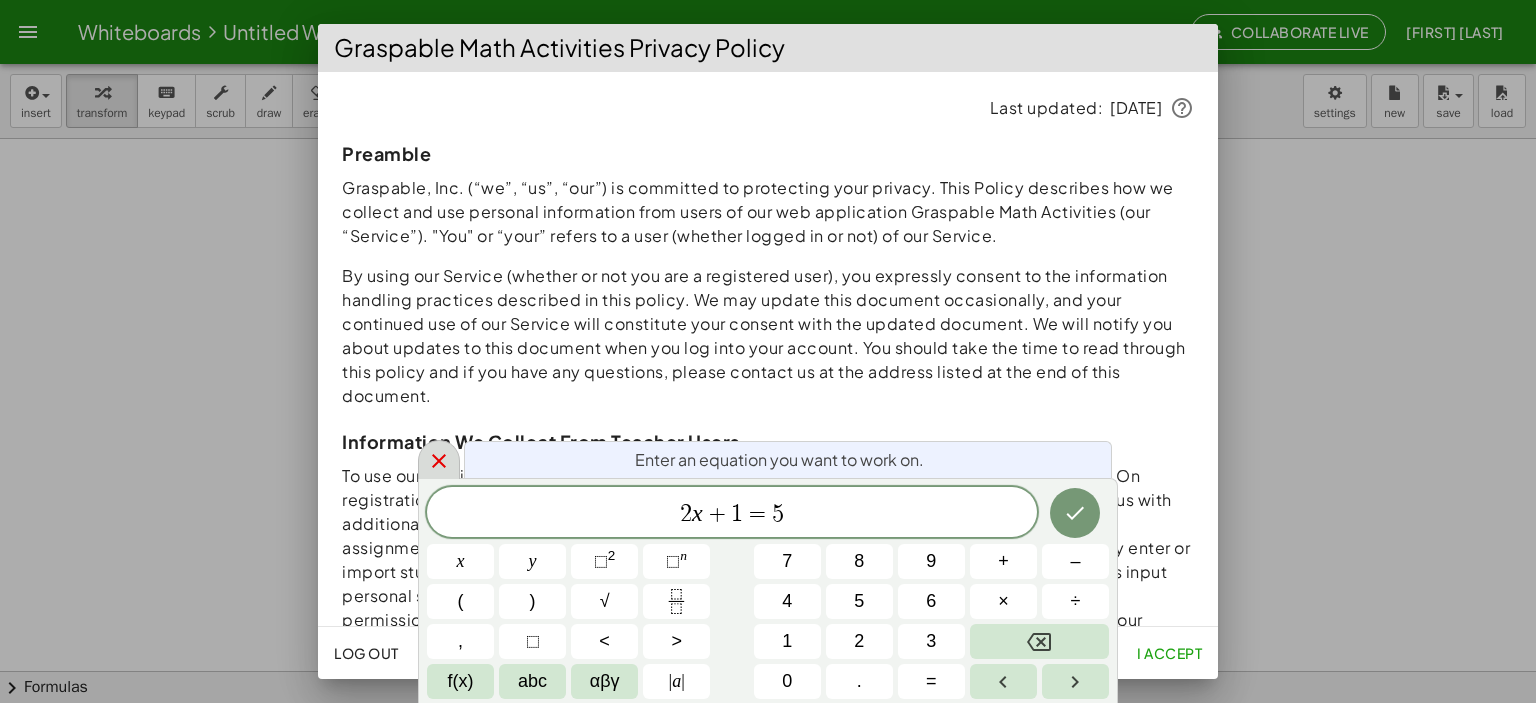 click at bounding box center (439, 459) 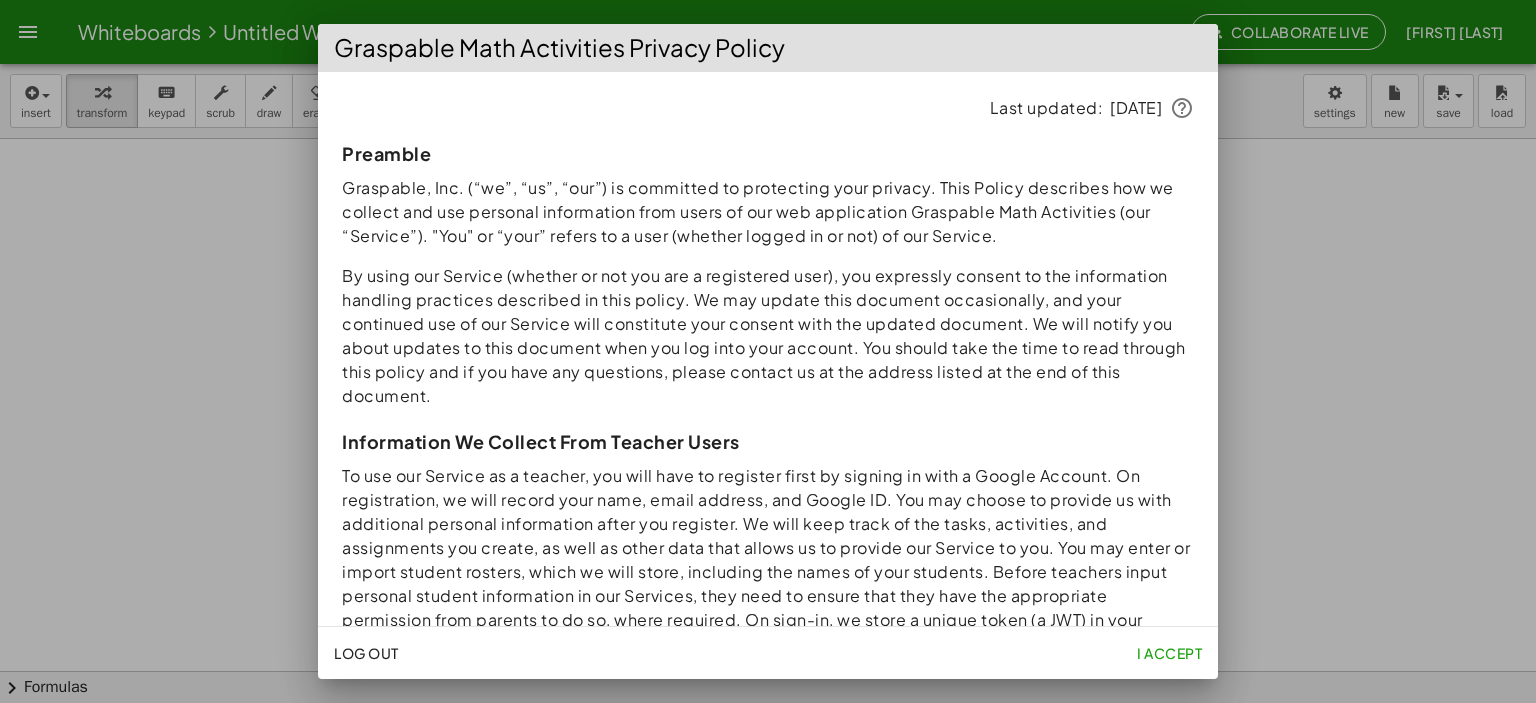 click on "I accept" 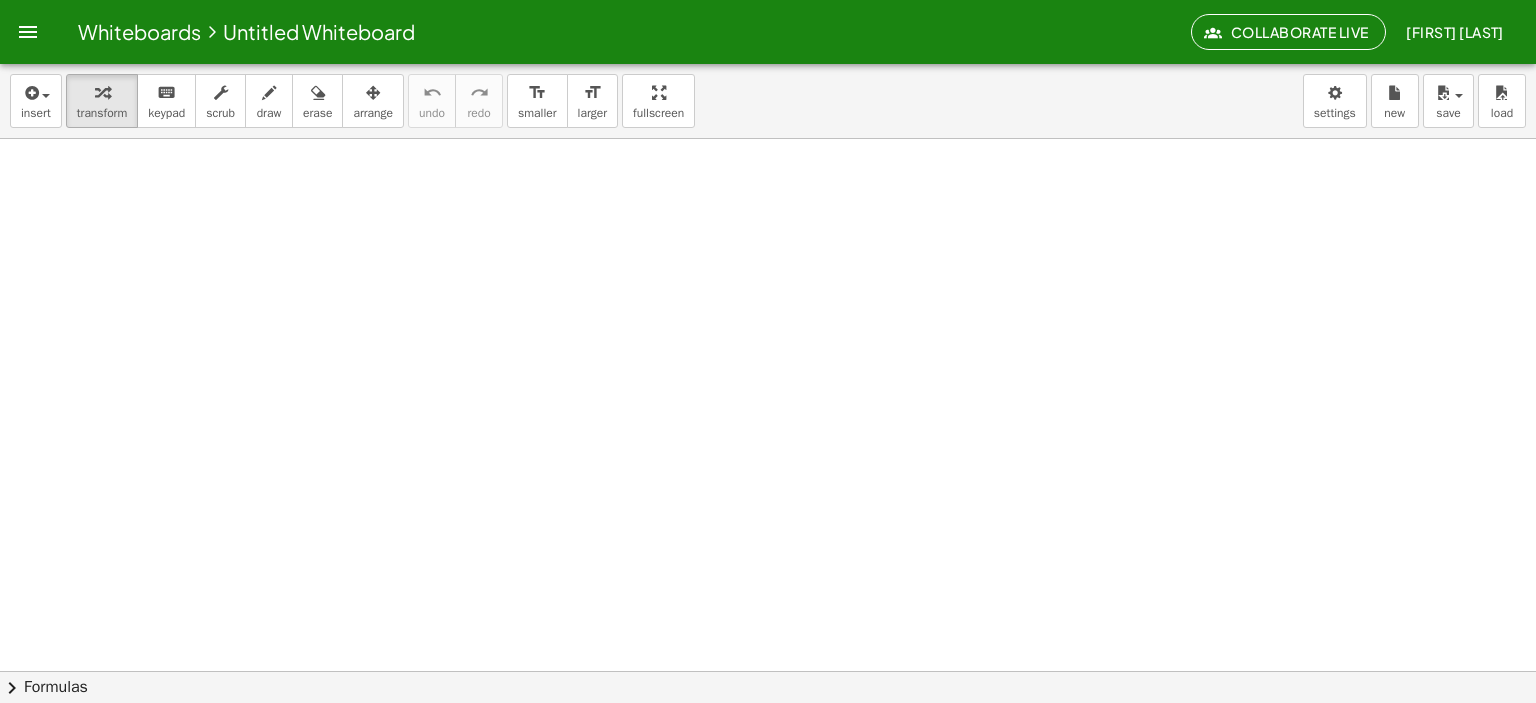 click at bounding box center (768, 736) 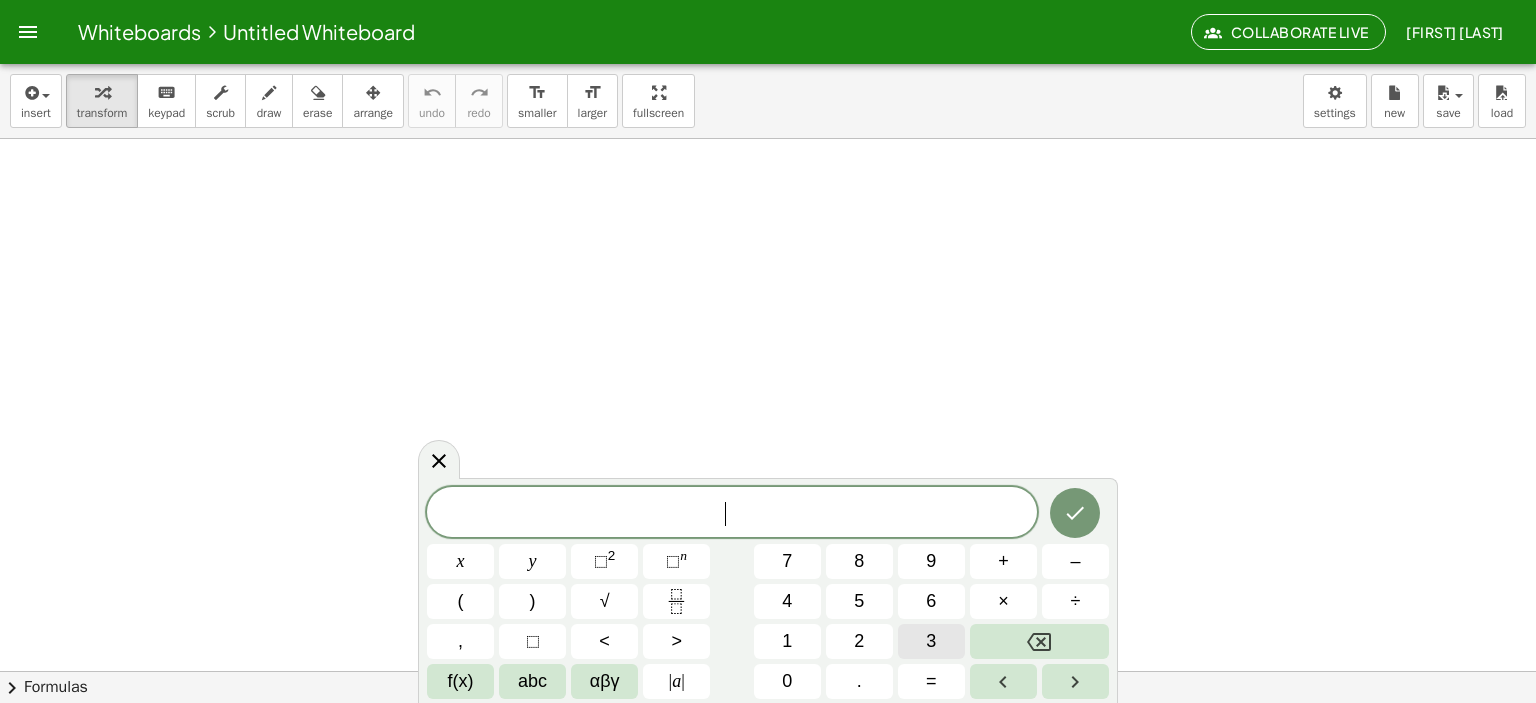 click on "3" at bounding box center [931, 641] 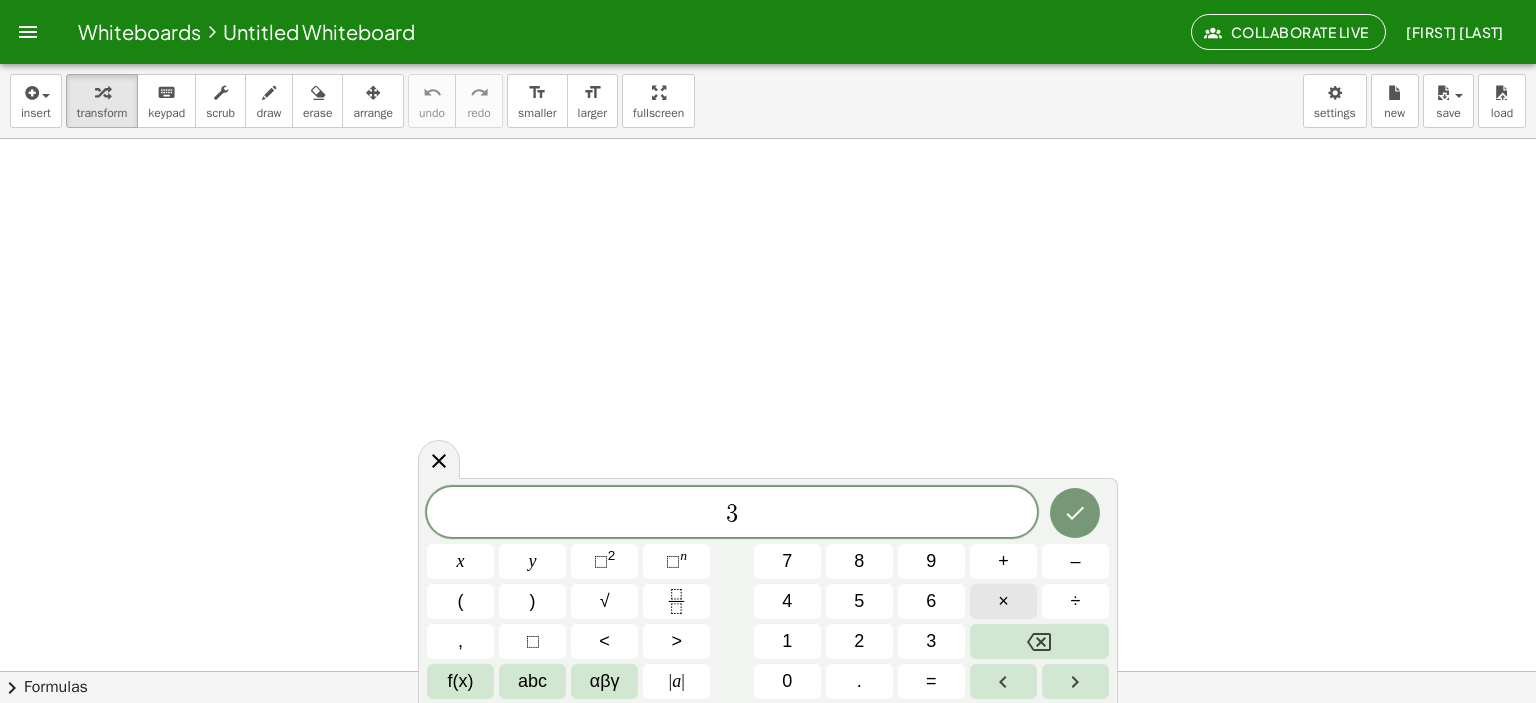 click on "×" at bounding box center (1003, 601) 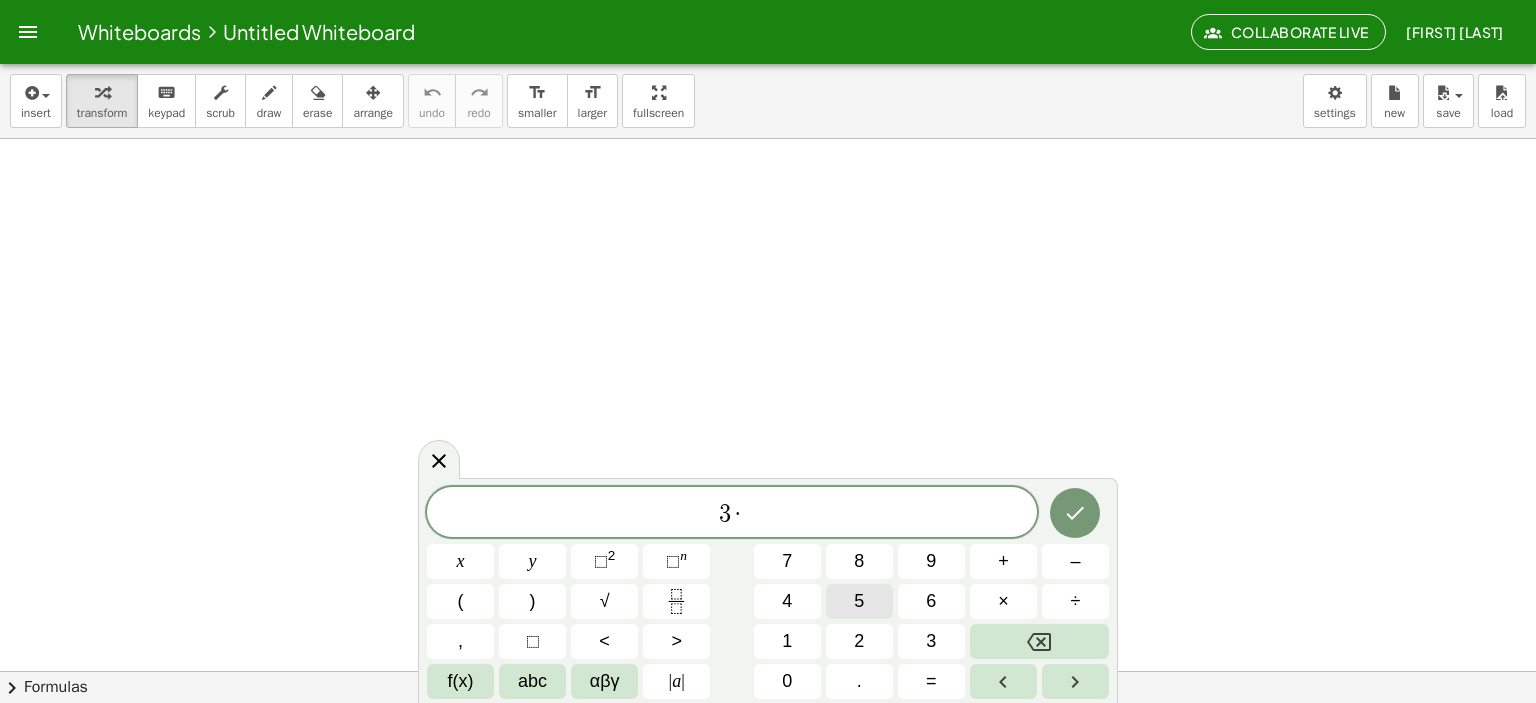 click on "5" at bounding box center (859, 601) 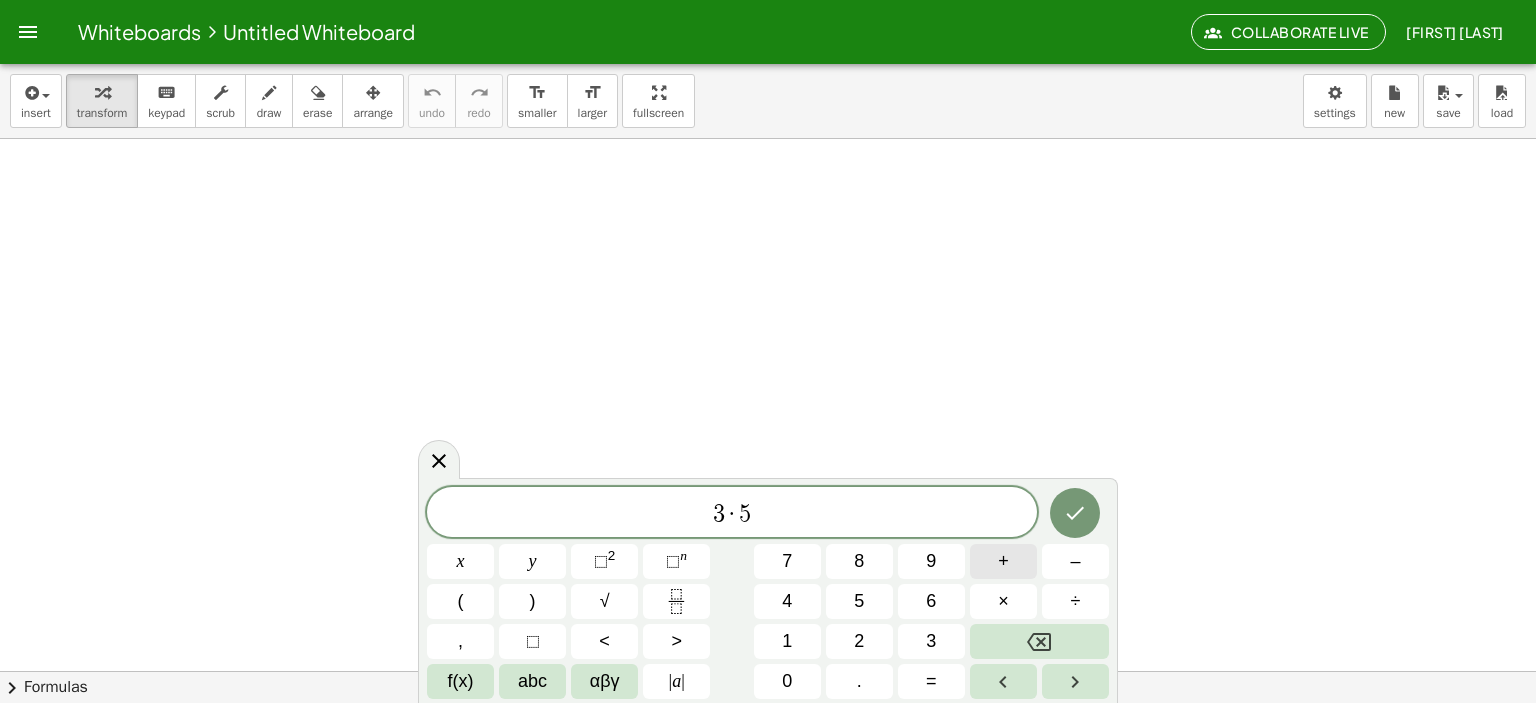 click on "+" at bounding box center (1003, 561) 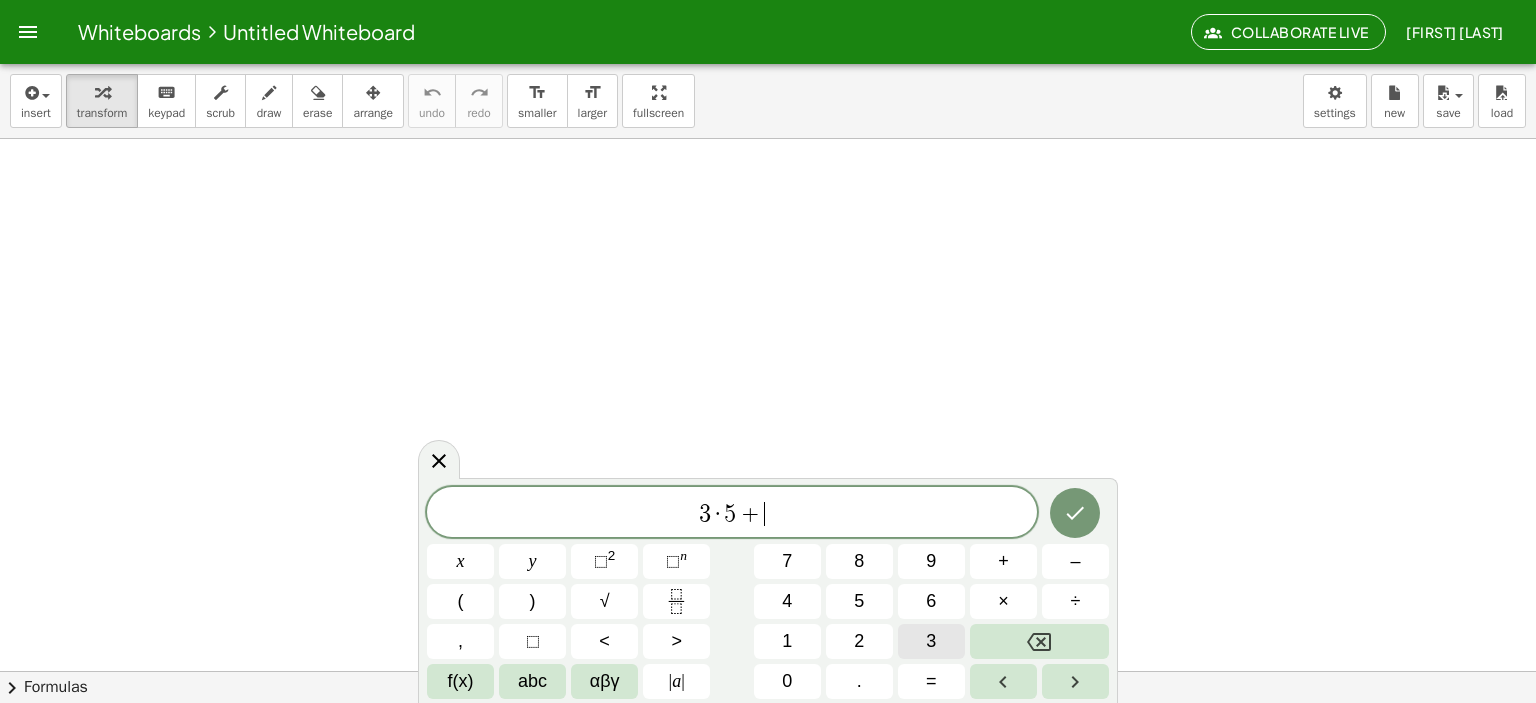 click on "3" at bounding box center [931, 641] 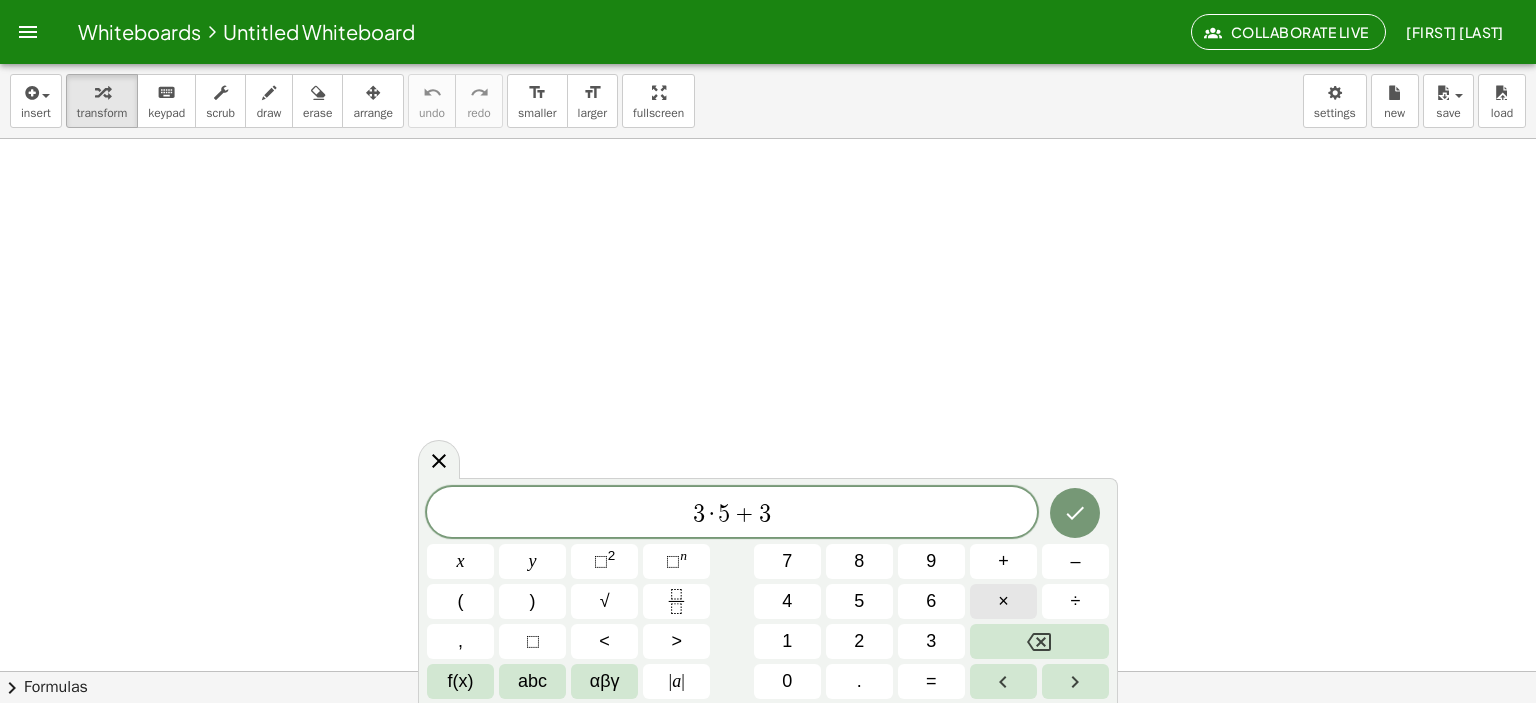 click on "×" at bounding box center (1003, 601) 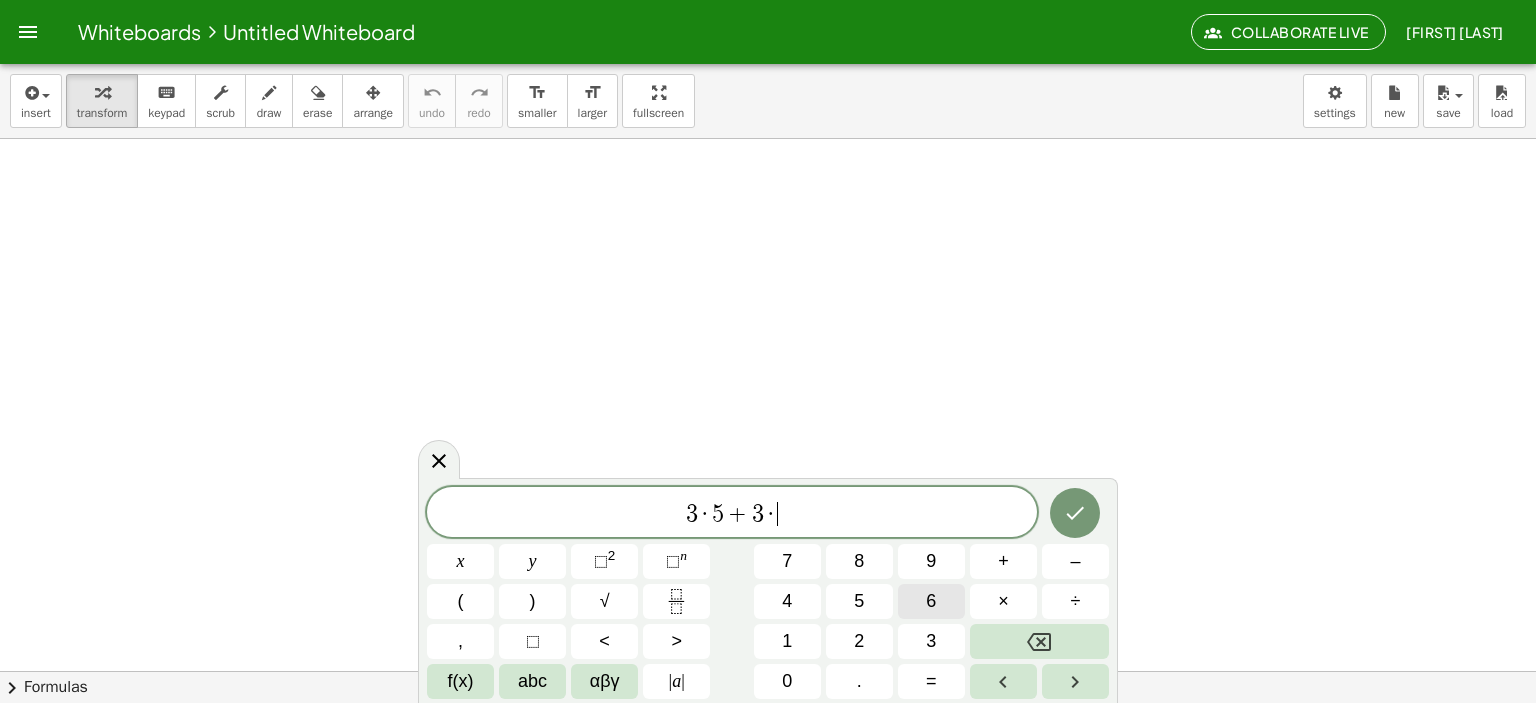 click on "6" at bounding box center (931, 601) 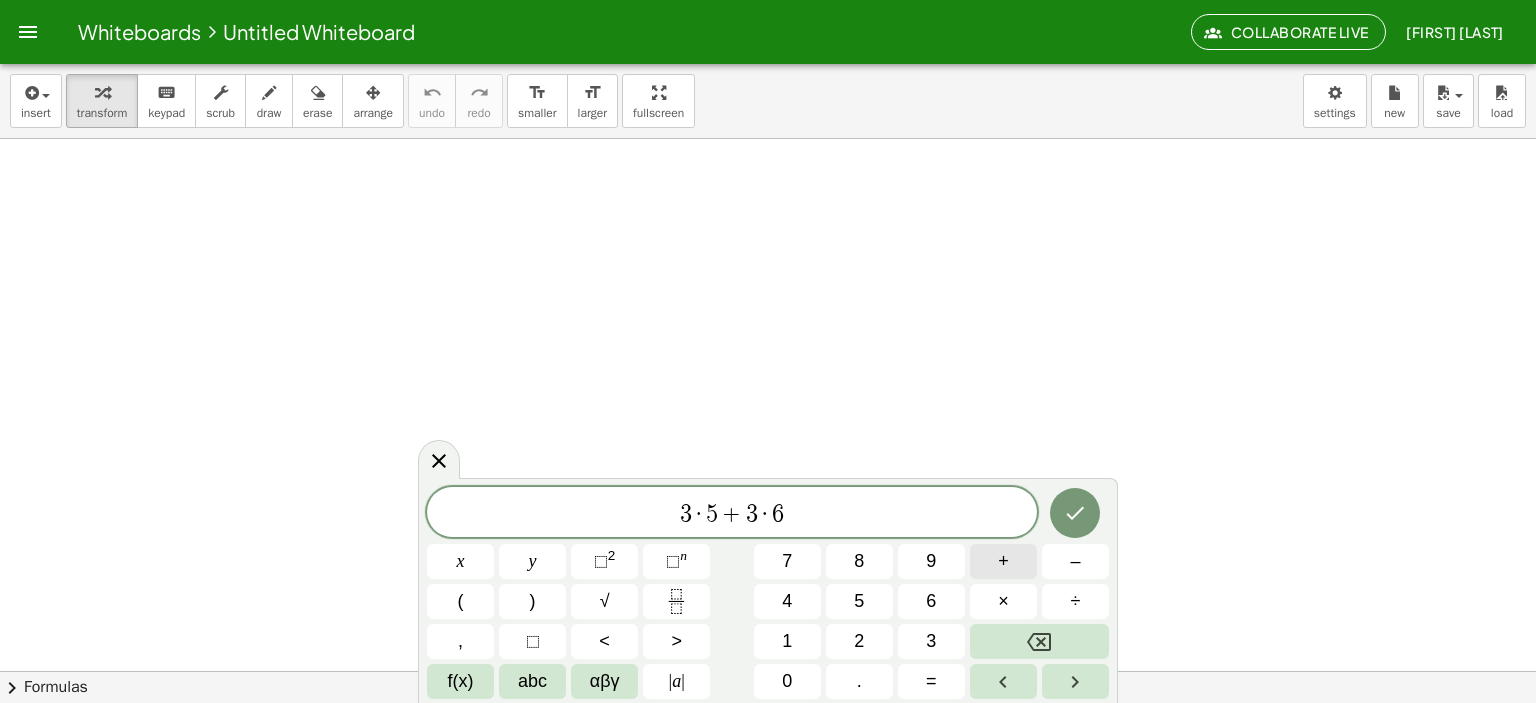 click on "+" at bounding box center [1003, 561] 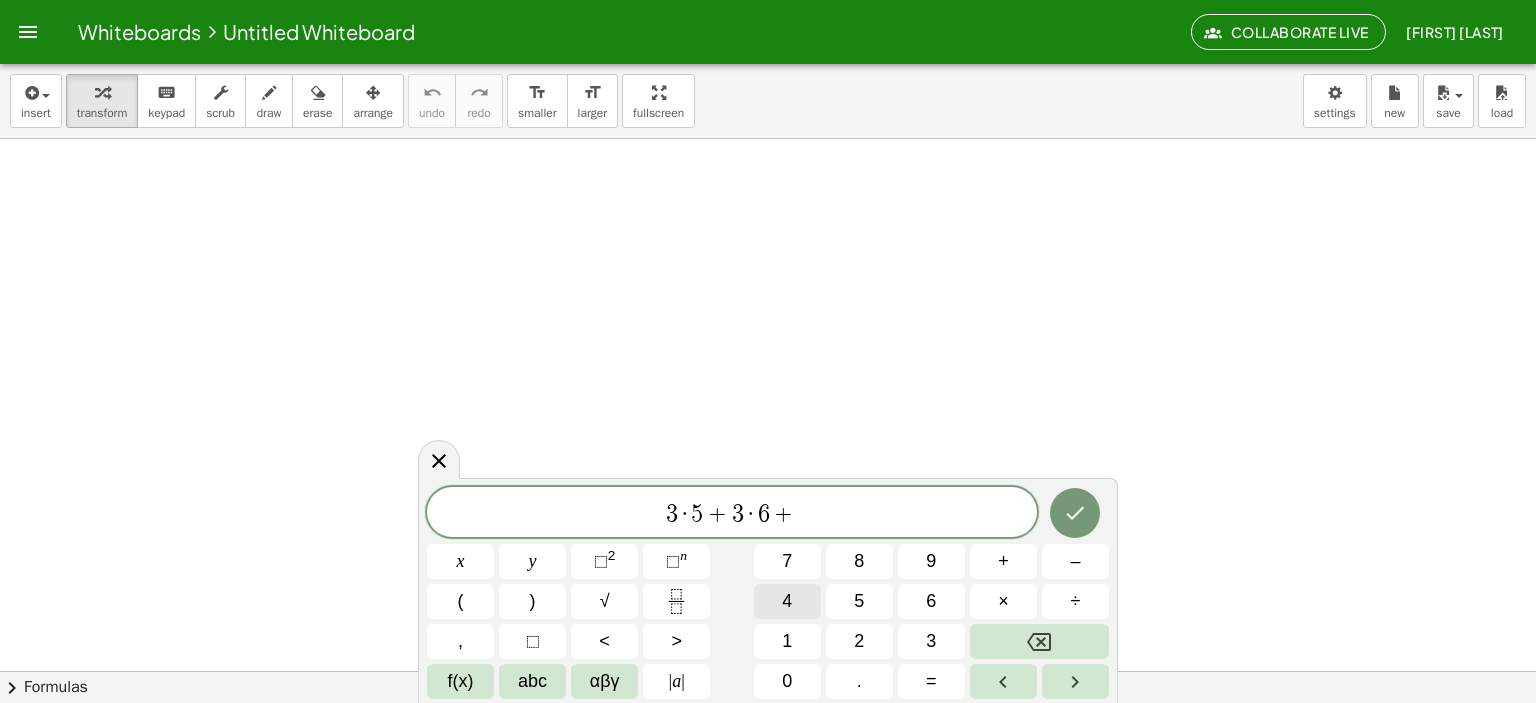 click on "4" at bounding box center [787, 601] 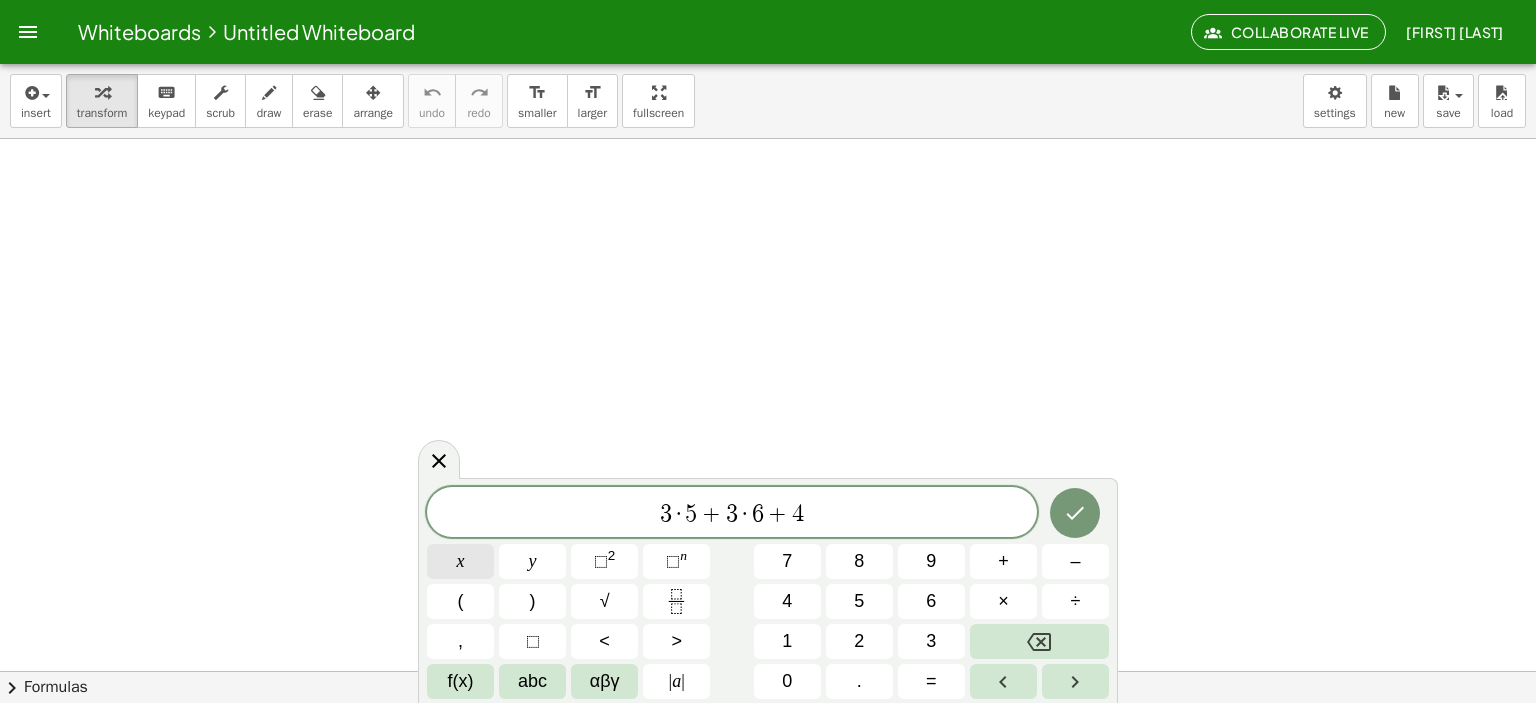 click on "x" at bounding box center [461, 561] 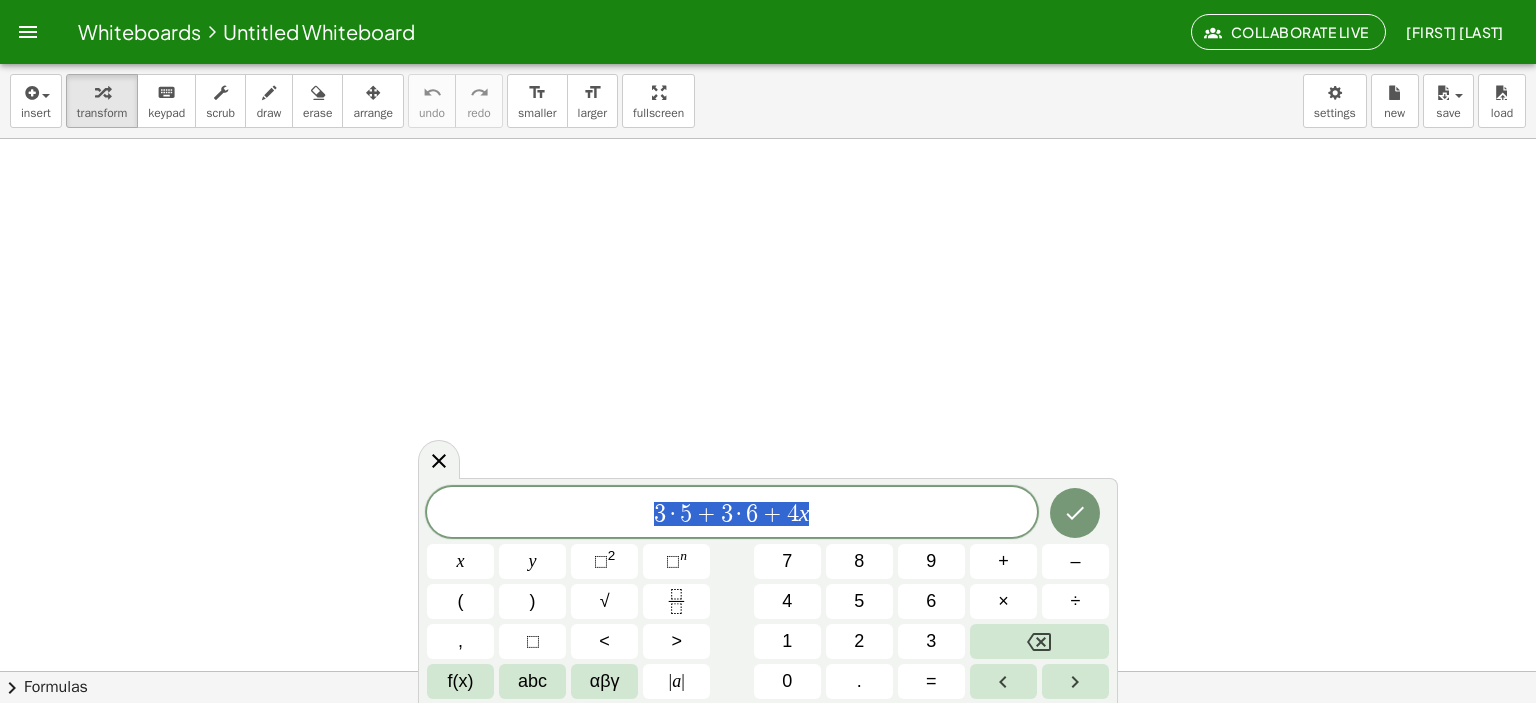 drag, startPoint x: 812, startPoint y: 512, endPoint x: 636, endPoint y: 511, distance: 176.00284 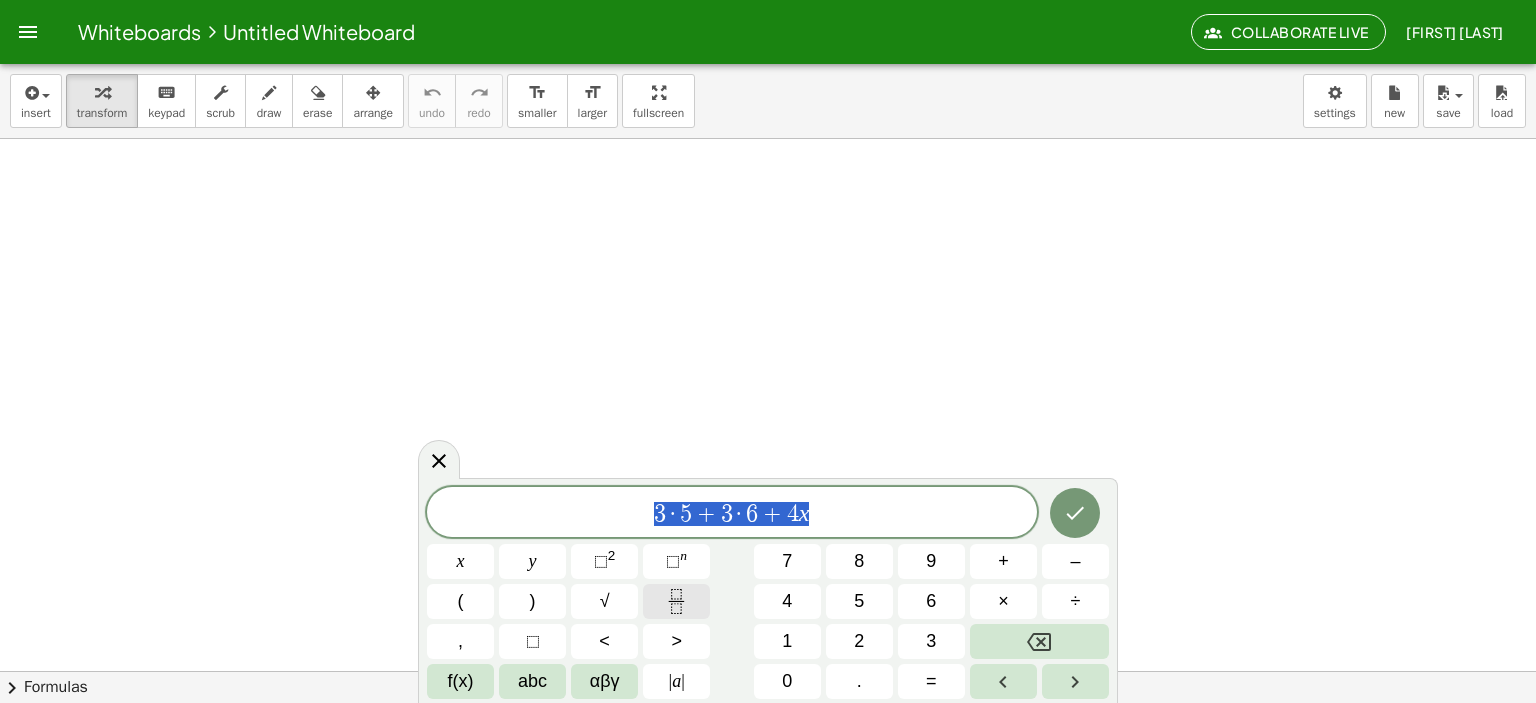 click 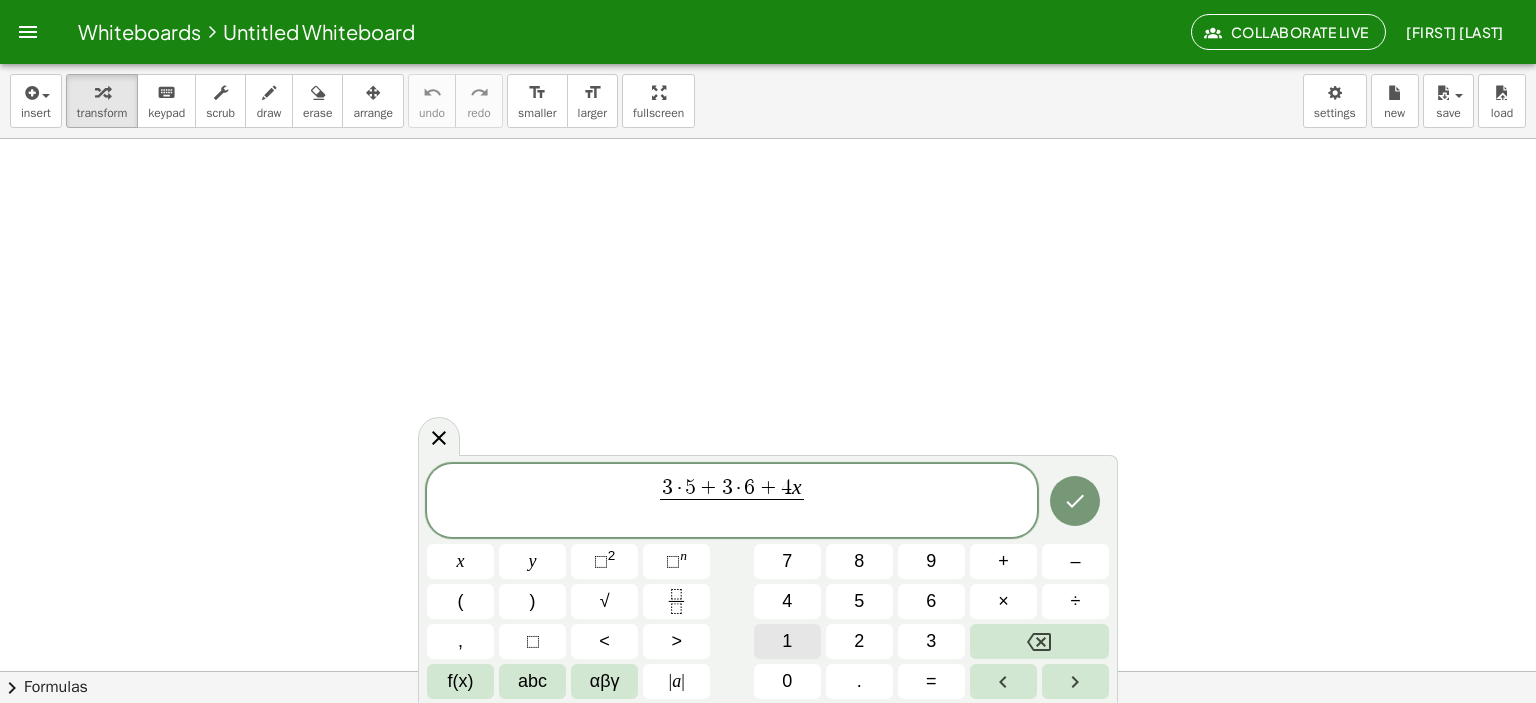 click on "1" at bounding box center [787, 641] 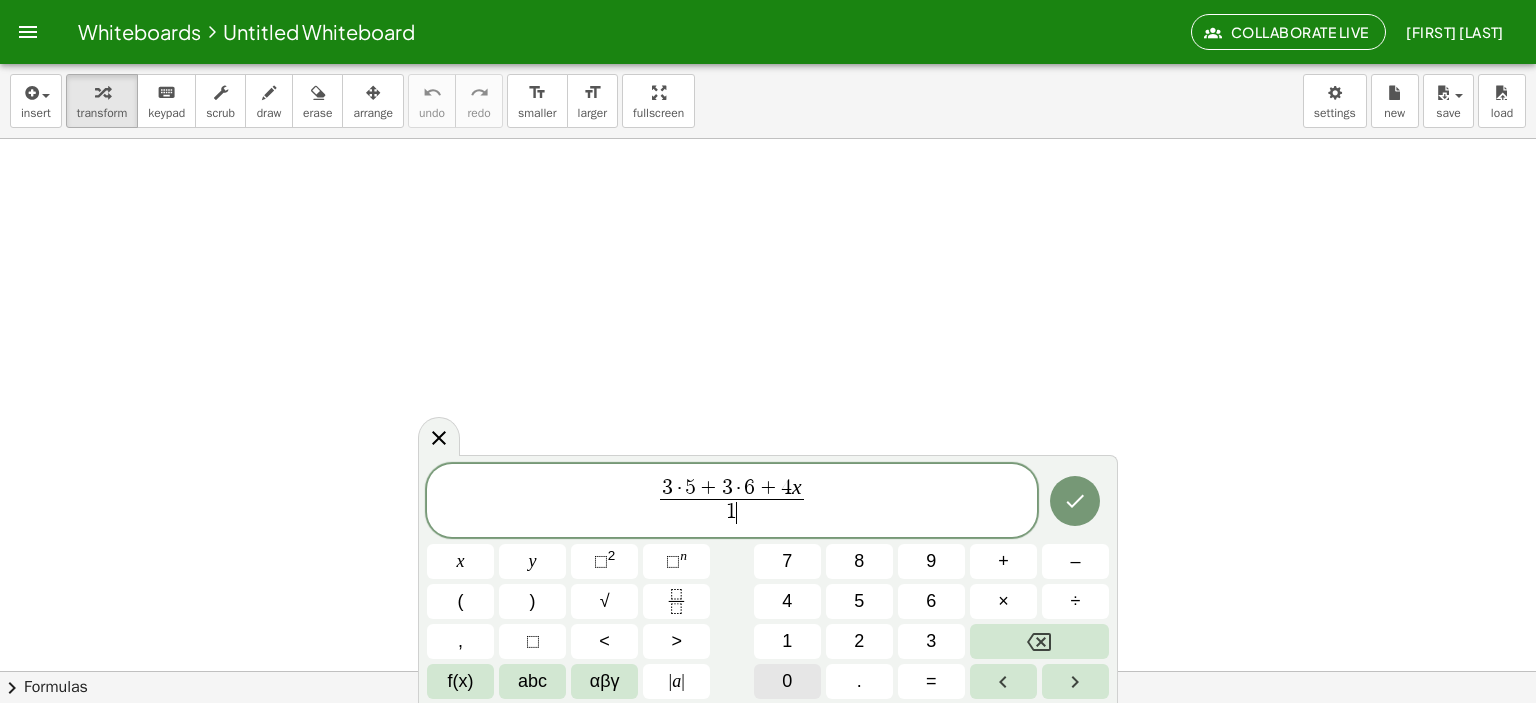 click on "0" at bounding box center [787, 681] 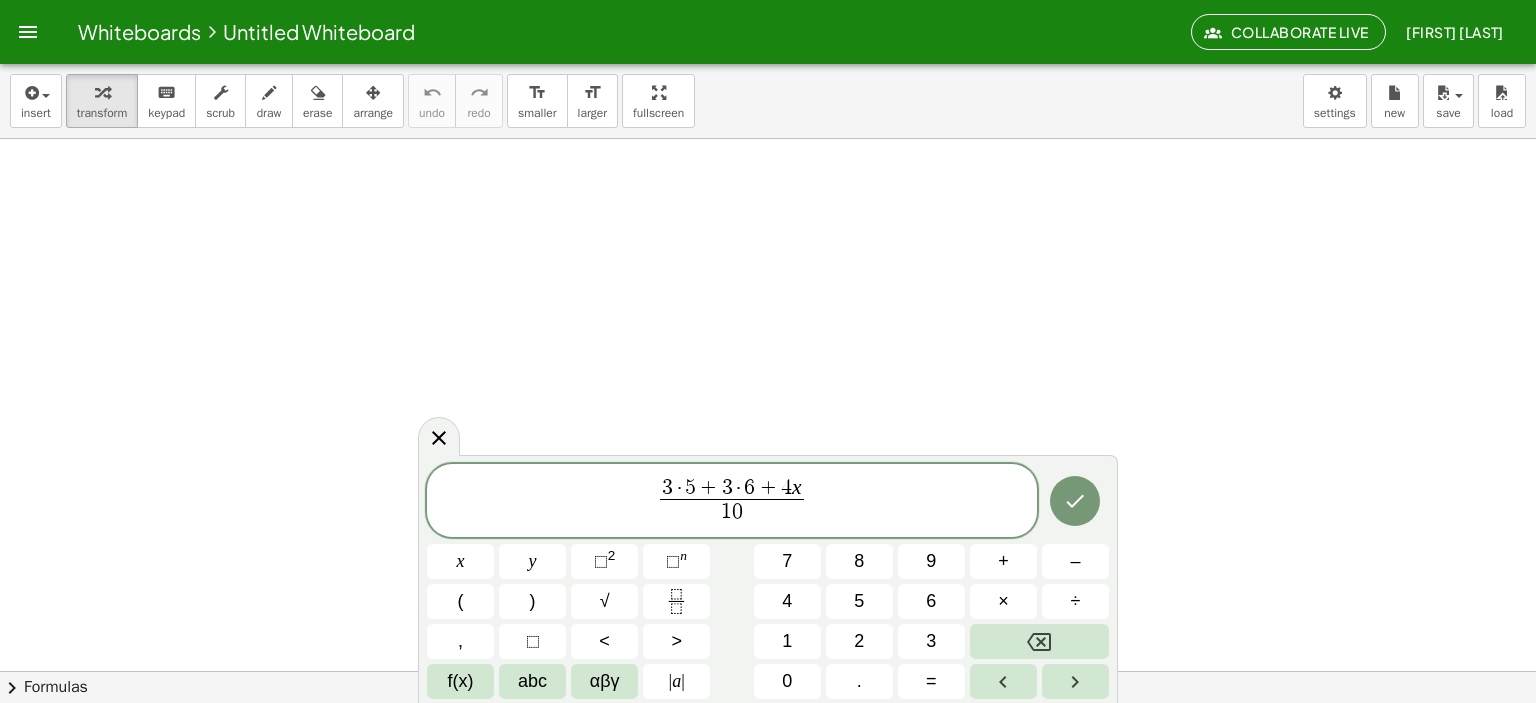 click on "3 · 5 + 3 · 6 + 4 x 1 0 ​ ​" at bounding box center (732, 502) 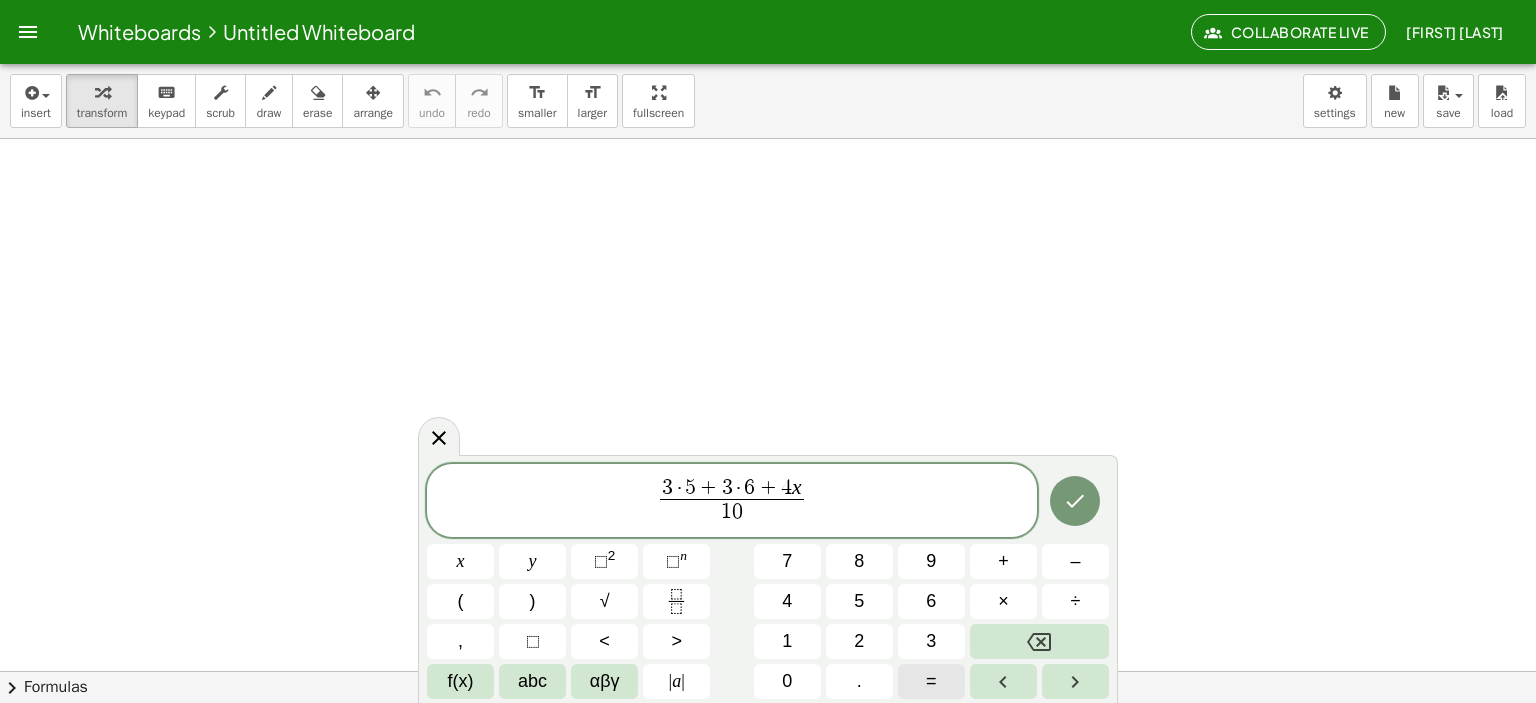 click on "=" at bounding box center (931, 681) 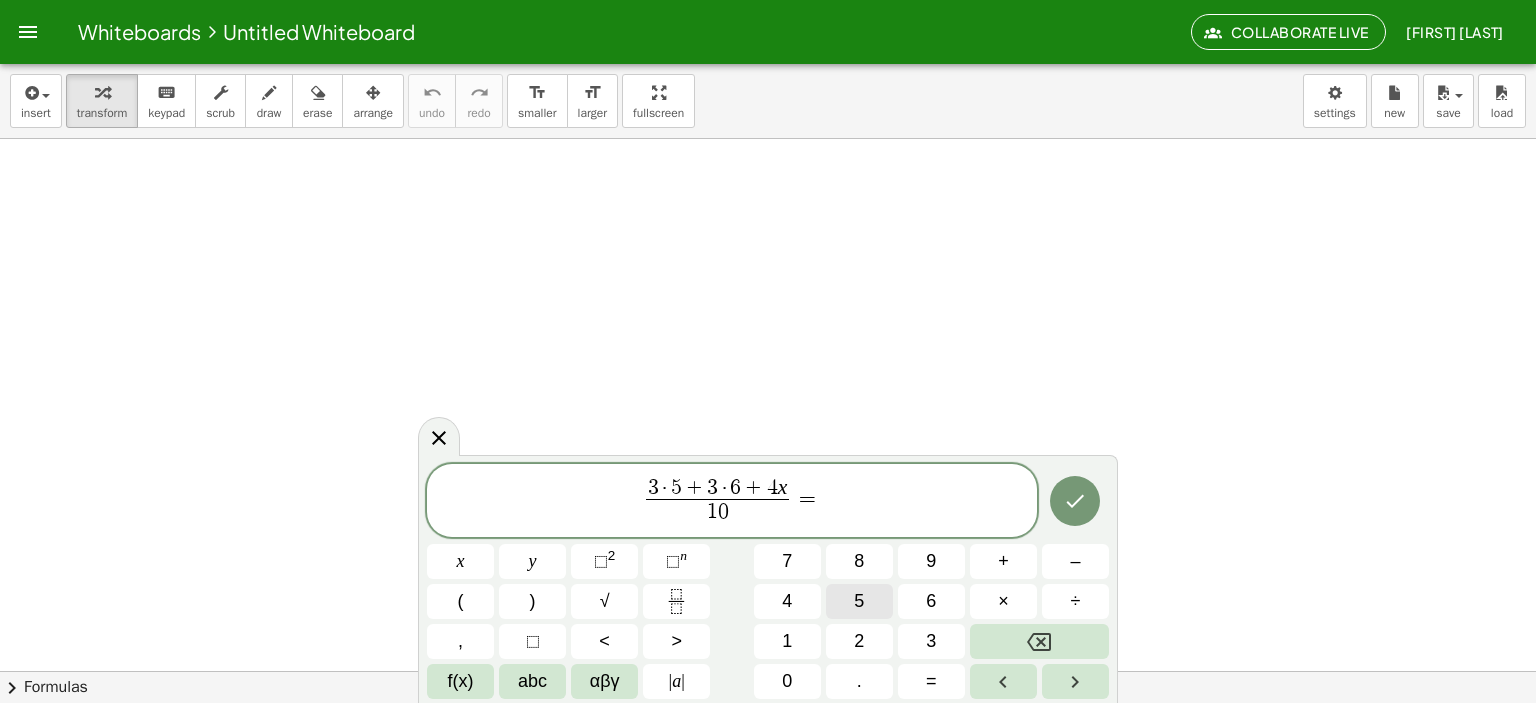 click on "5" at bounding box center (859, 601) 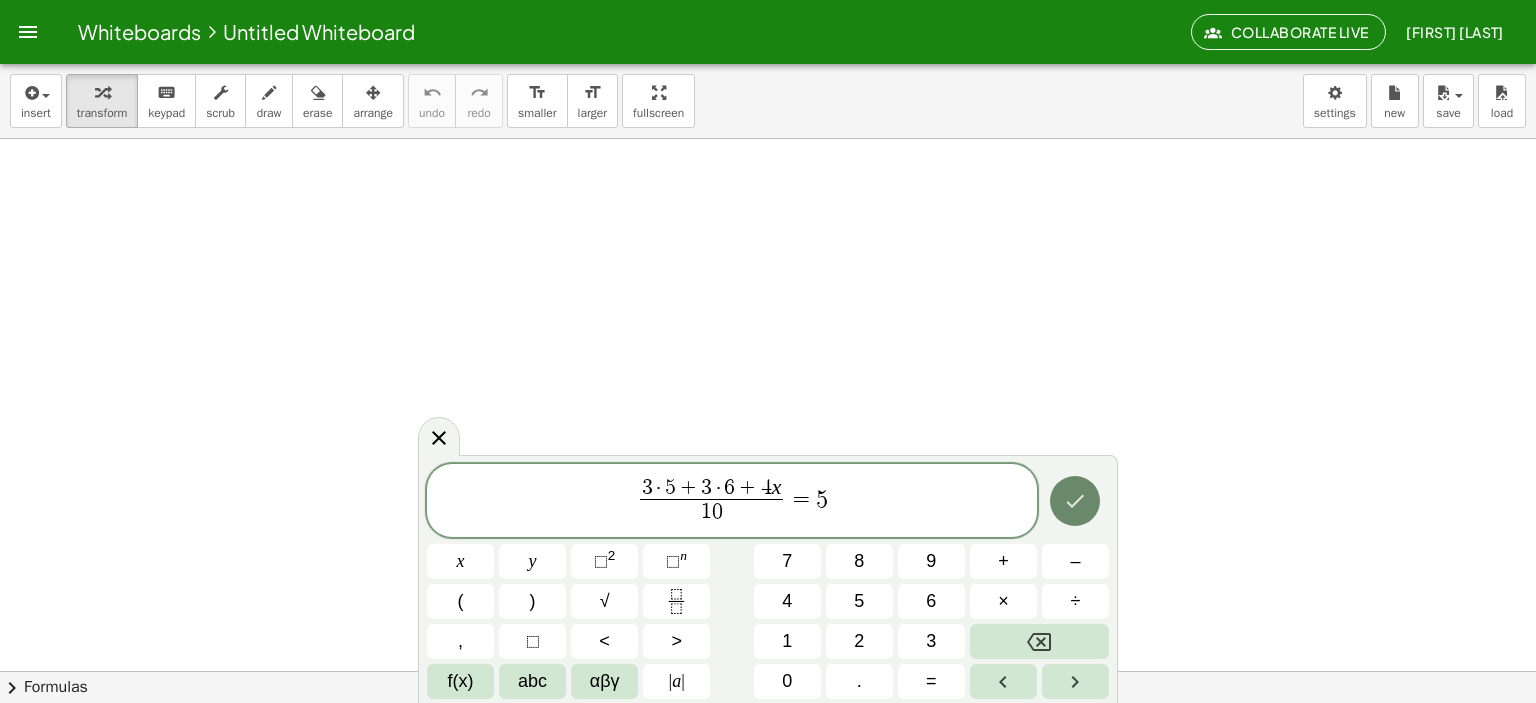 click 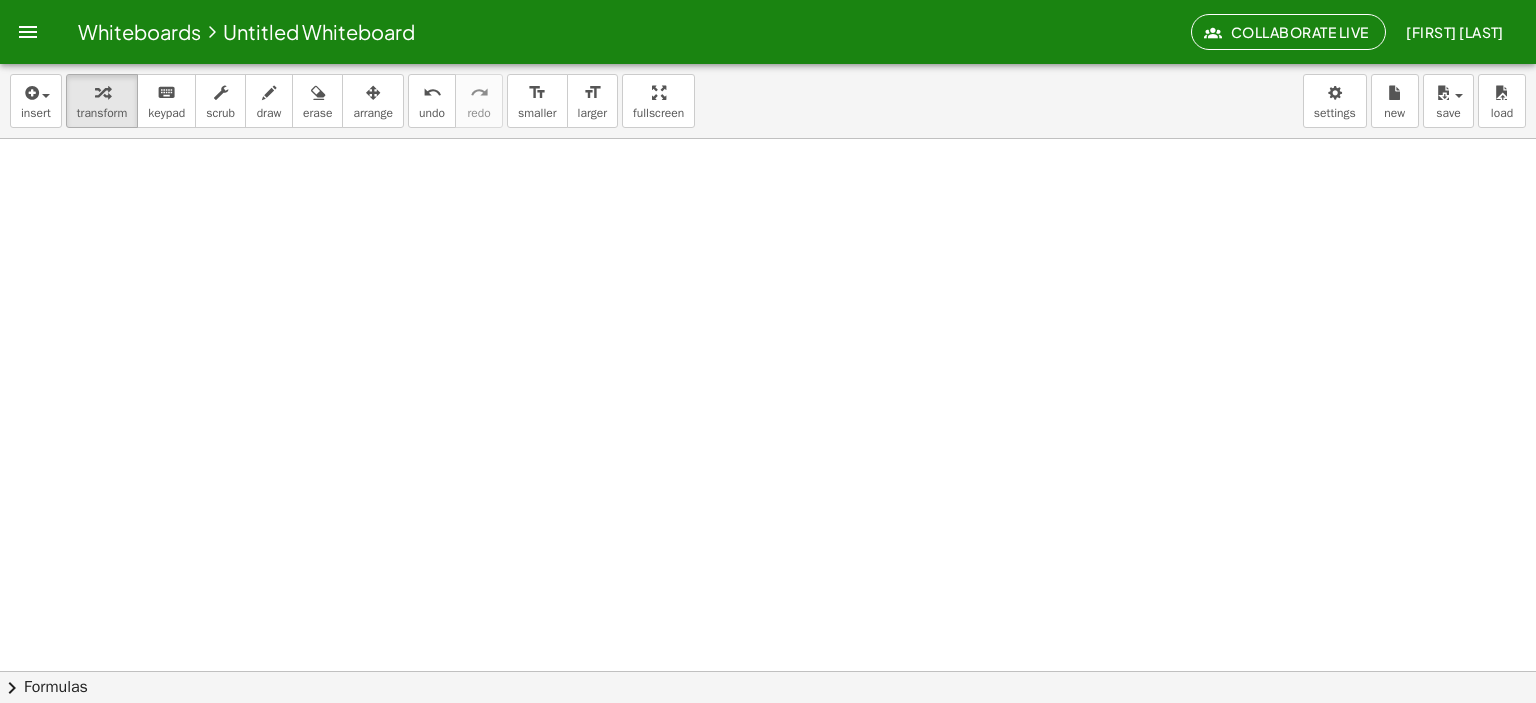 drag, startPoint x: 630, startPoint y: 281, endPoint x: 630, endPoint y: 351, distance: 70 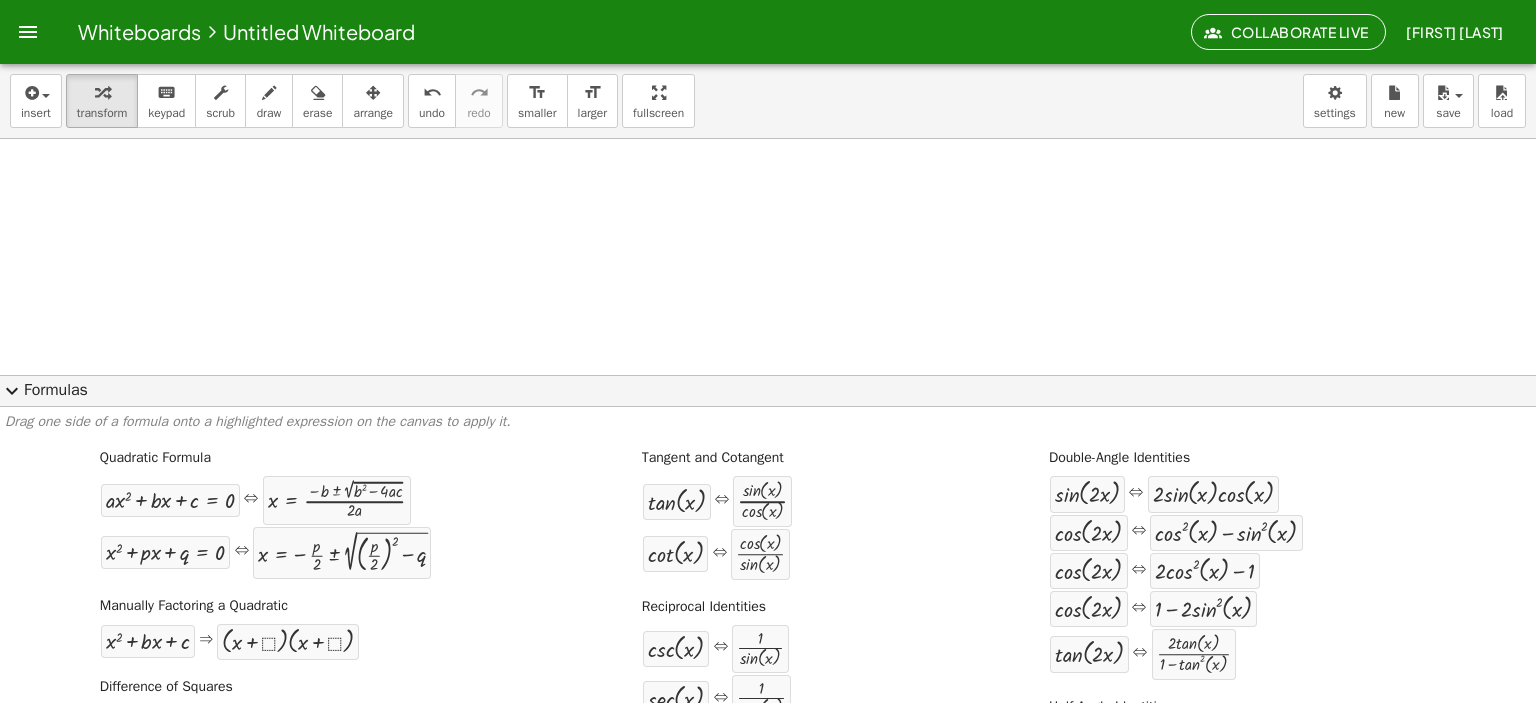 click on "expand_more" at bounding box center (12, 391) 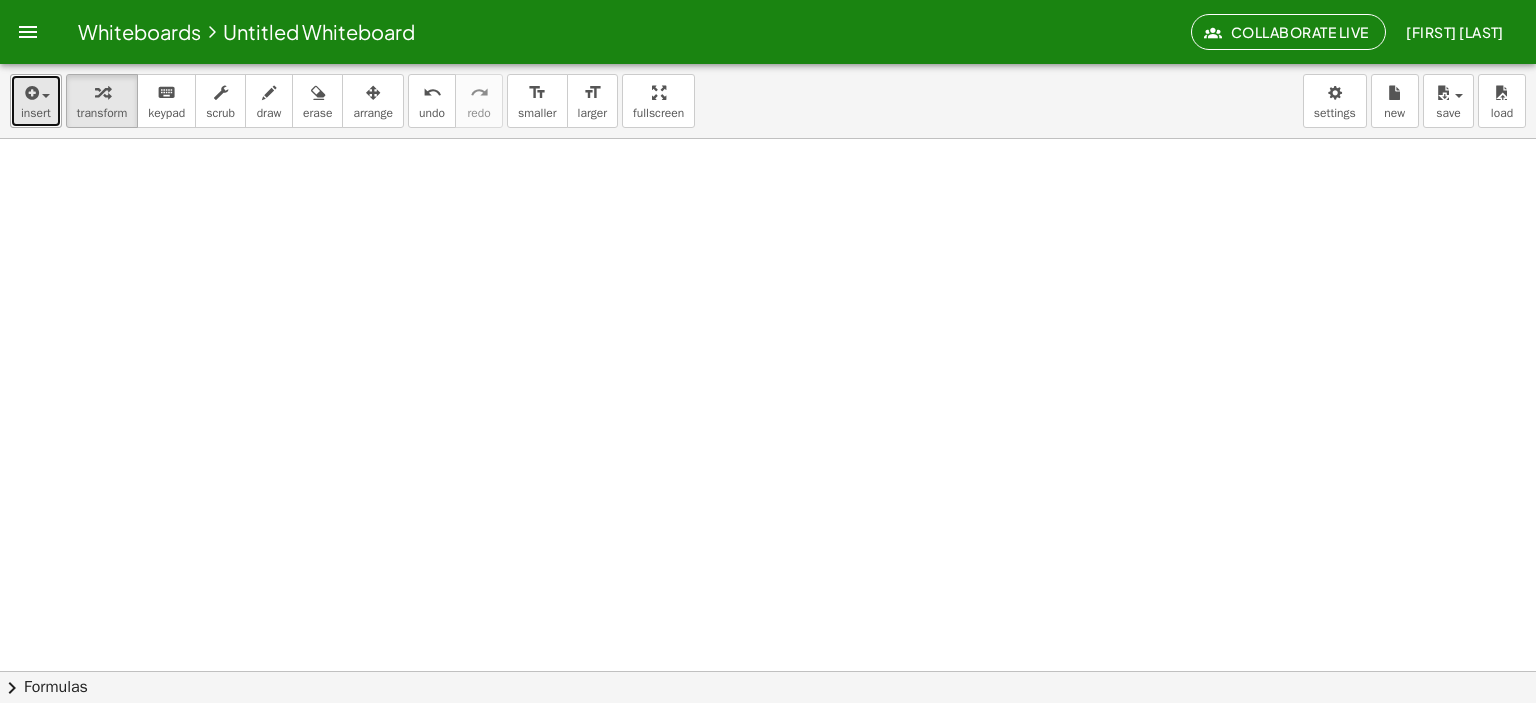 click at bounding box center [30, 93] 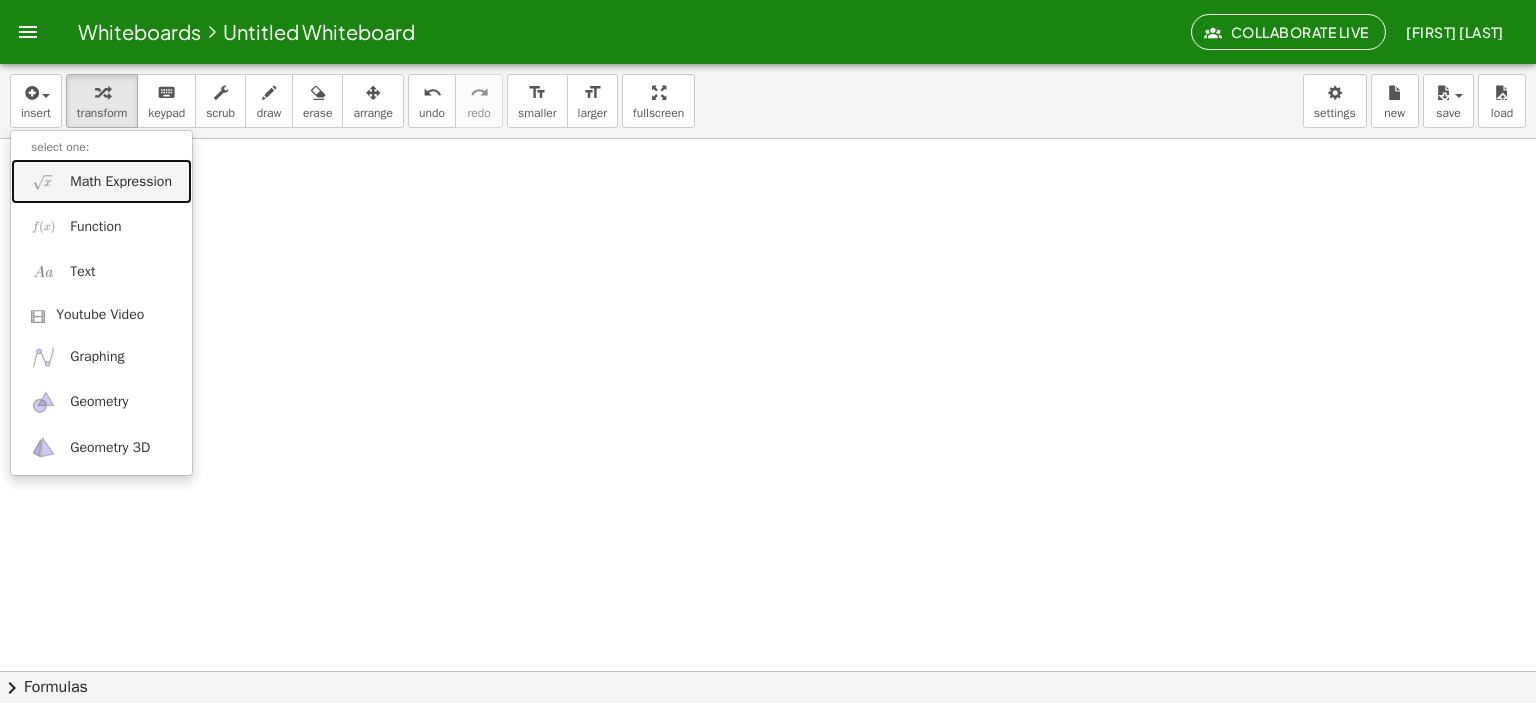 click on "Math Expression" at bounding box center (121, 182) 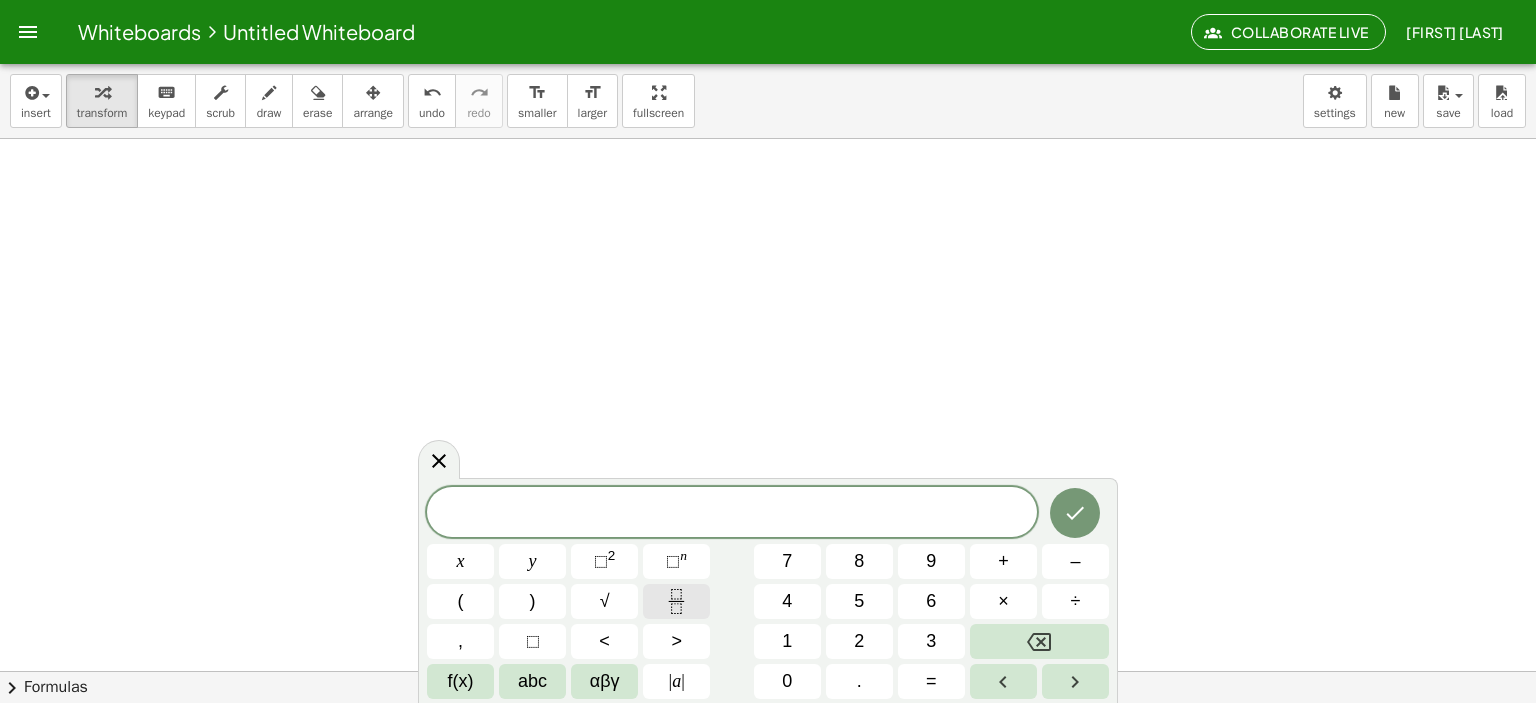 click at bounding box center [676, 601] 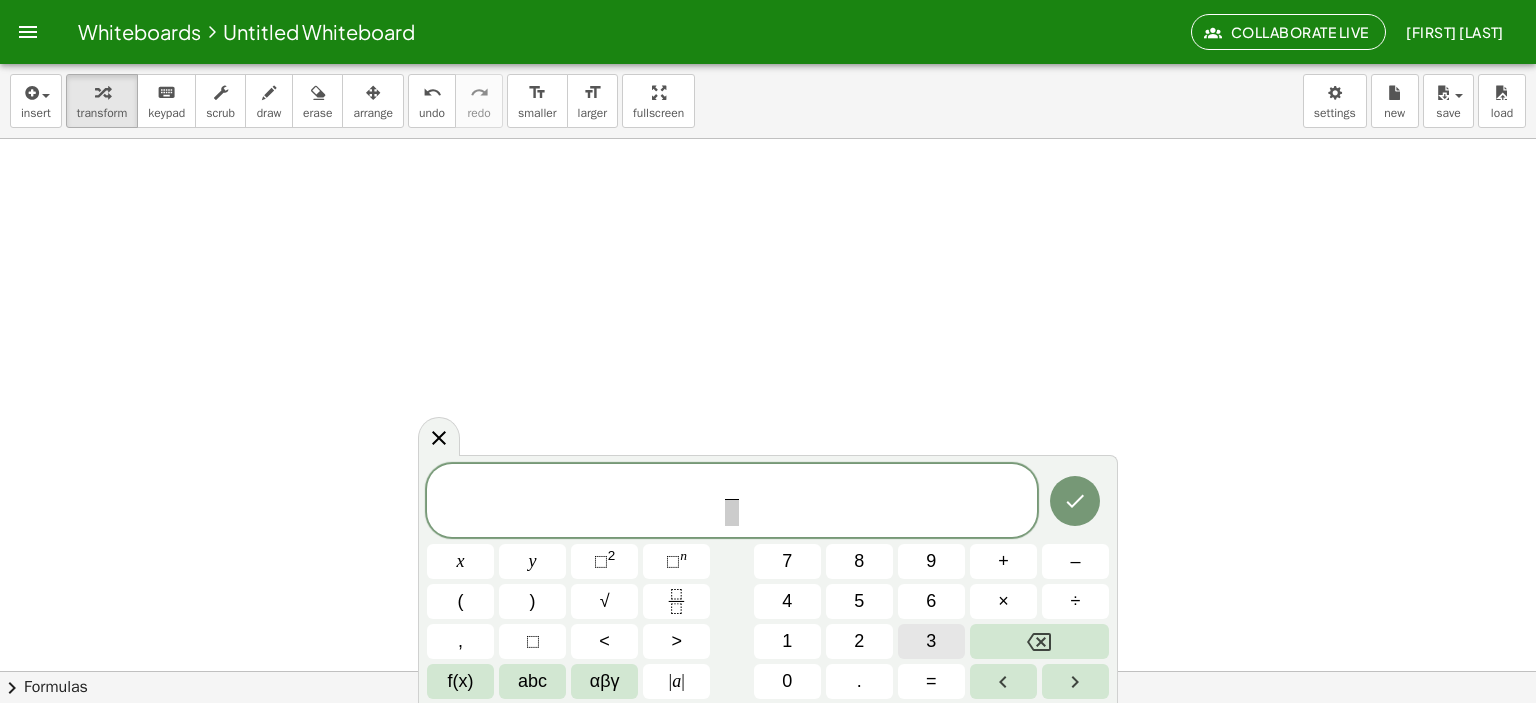 click on "3" at bounding box center (931, 641) 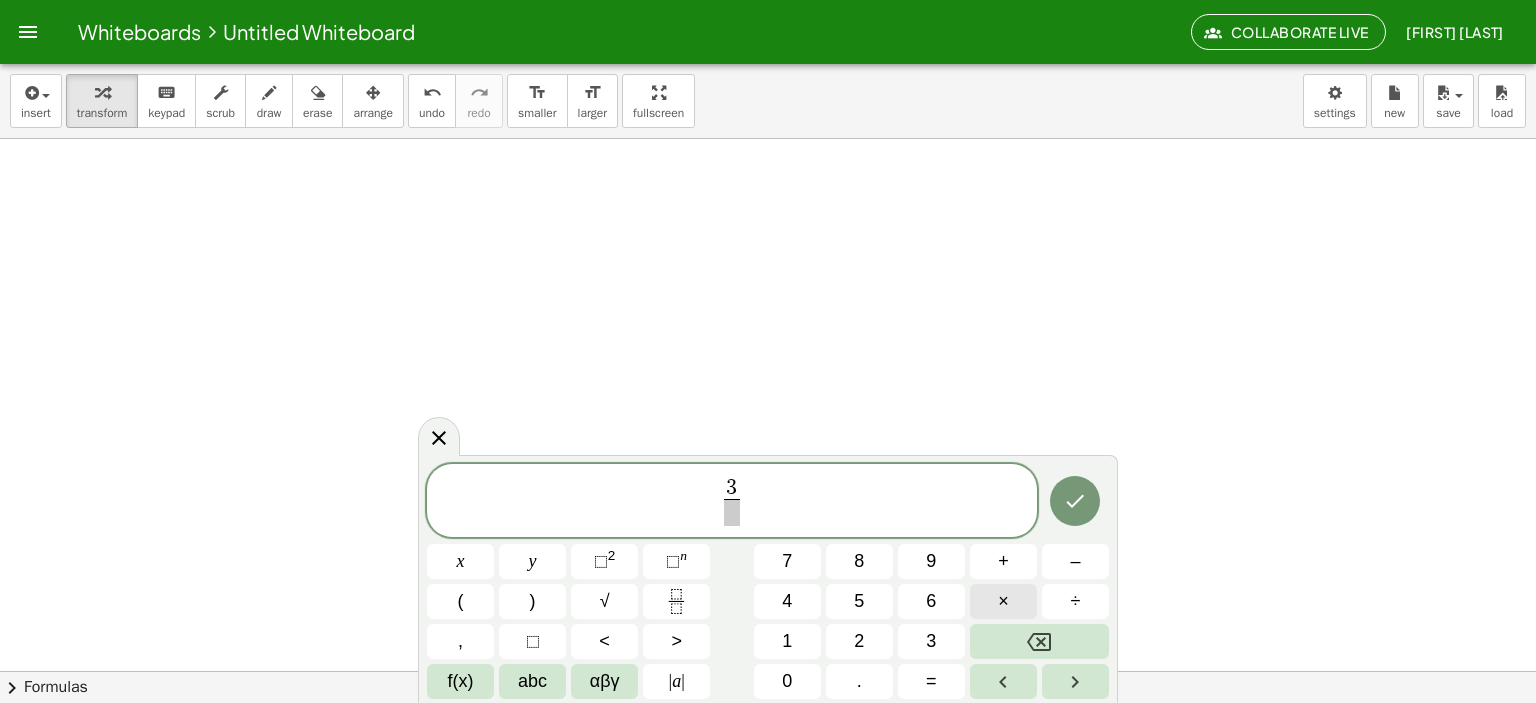 click on "×" at bounding box center (1003, 601) 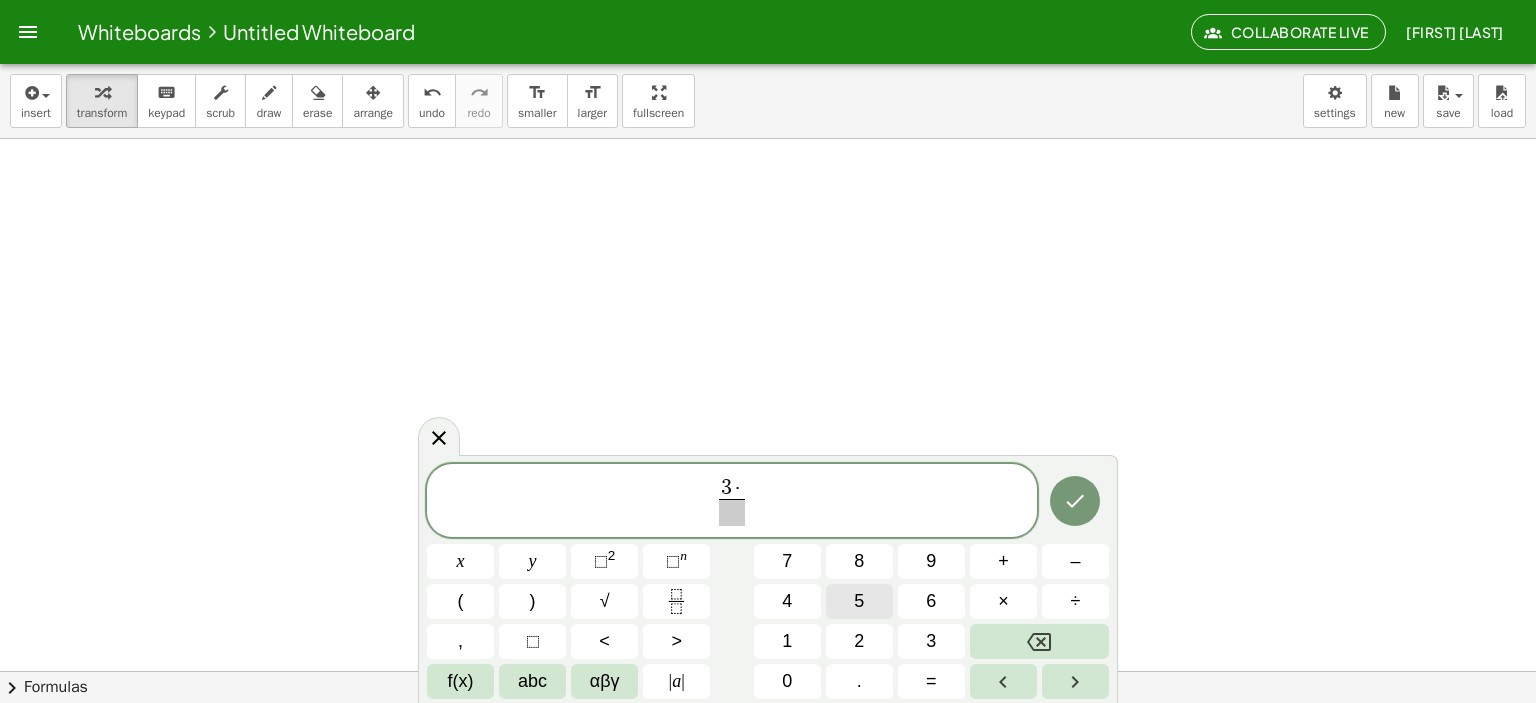 click on "5" at bounding box center [859, 601] 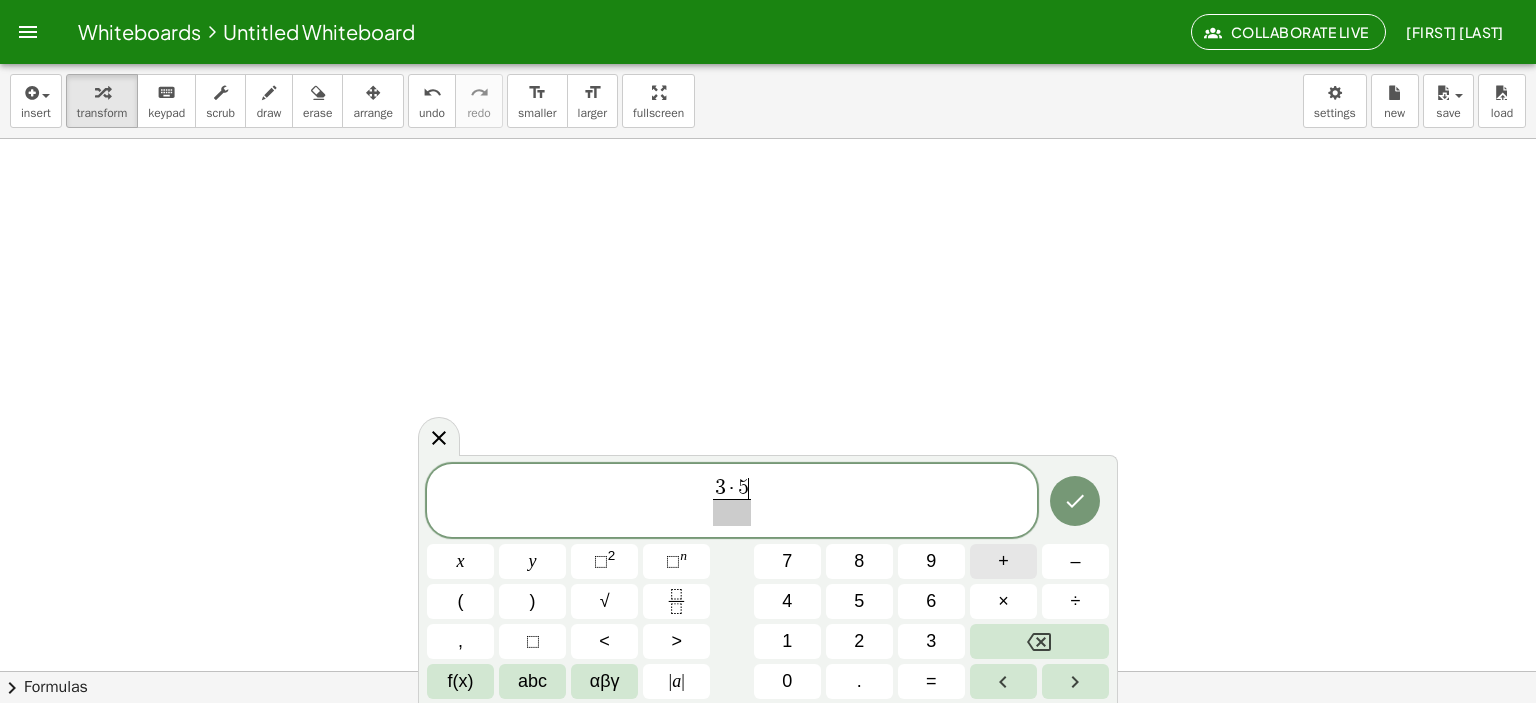click on "+" at bounding box center [1003, 561] 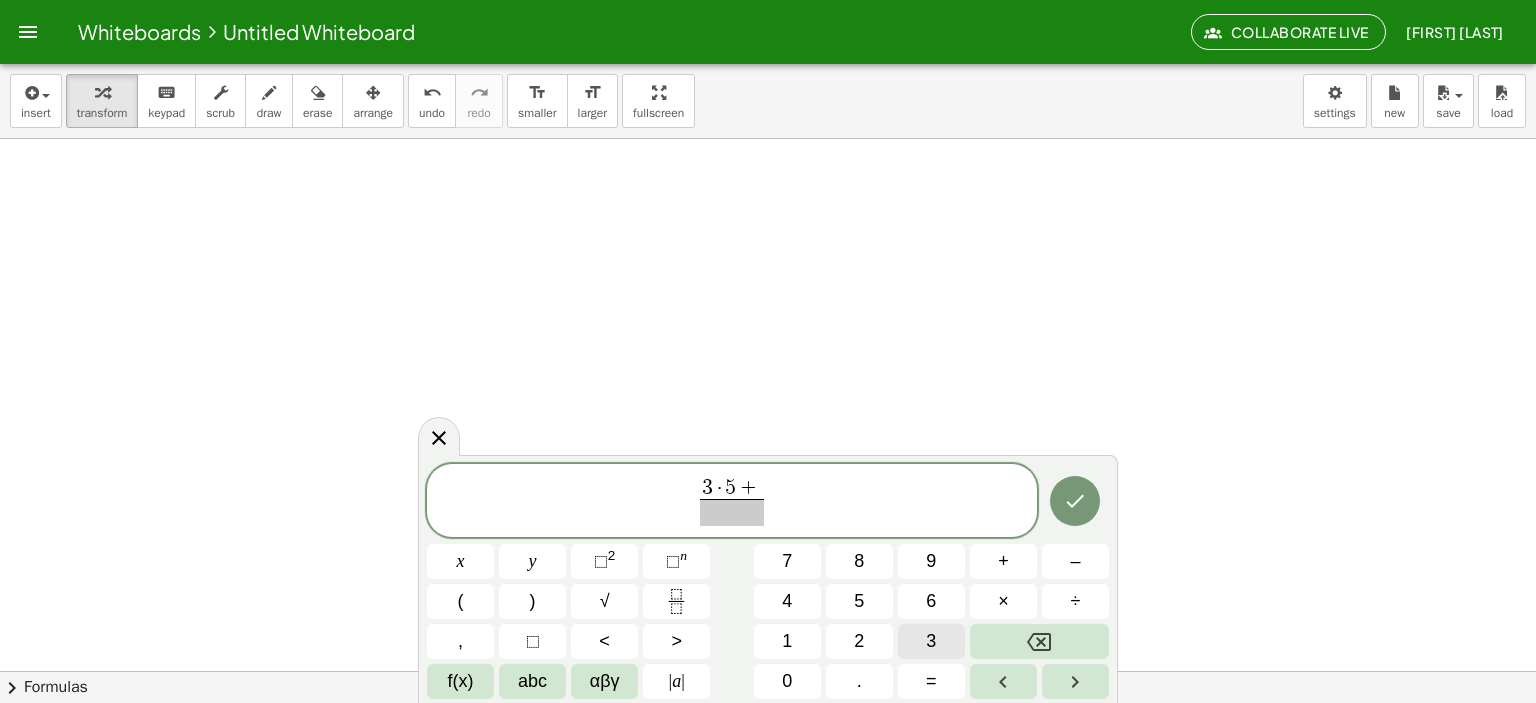 click on "3" at bounding box center [931, 641] 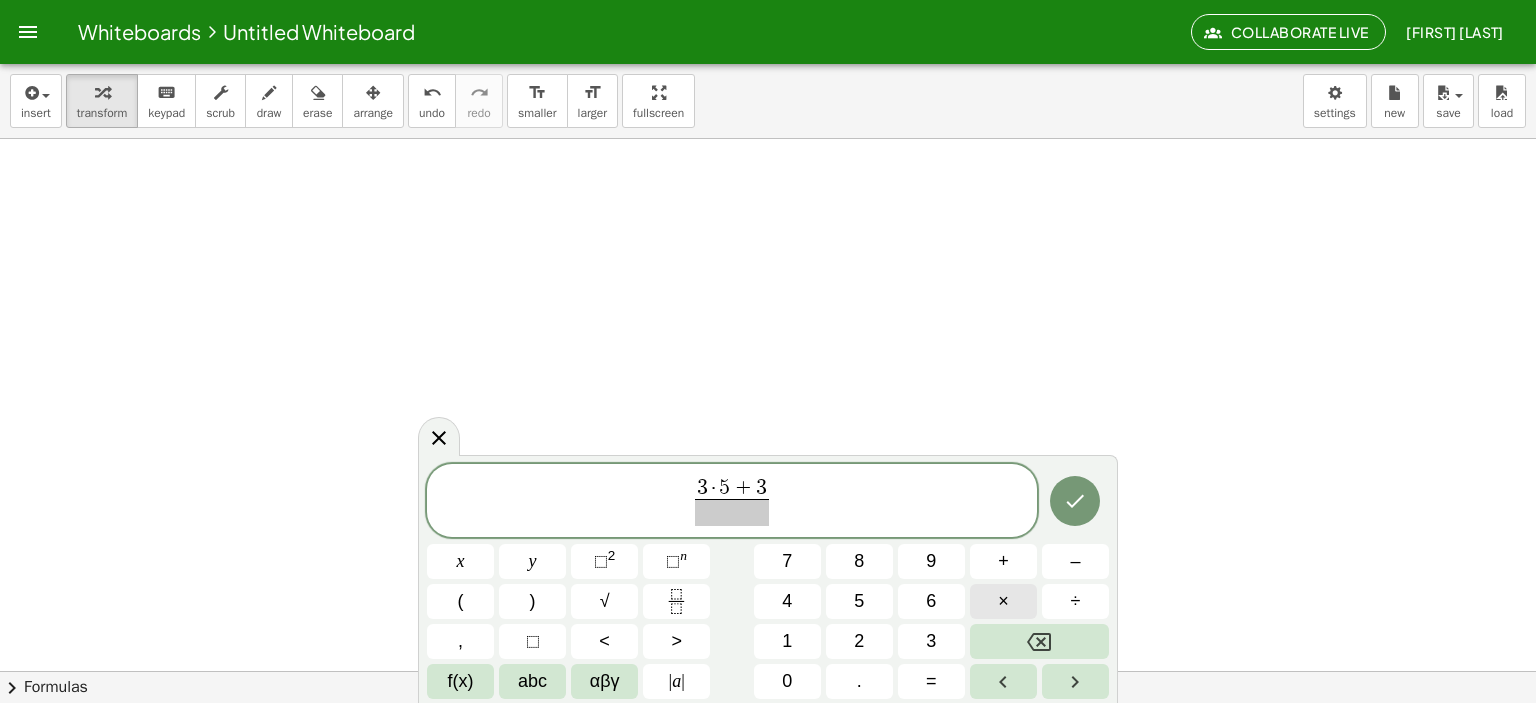 click on "×" at bounding box center (1003, 601) 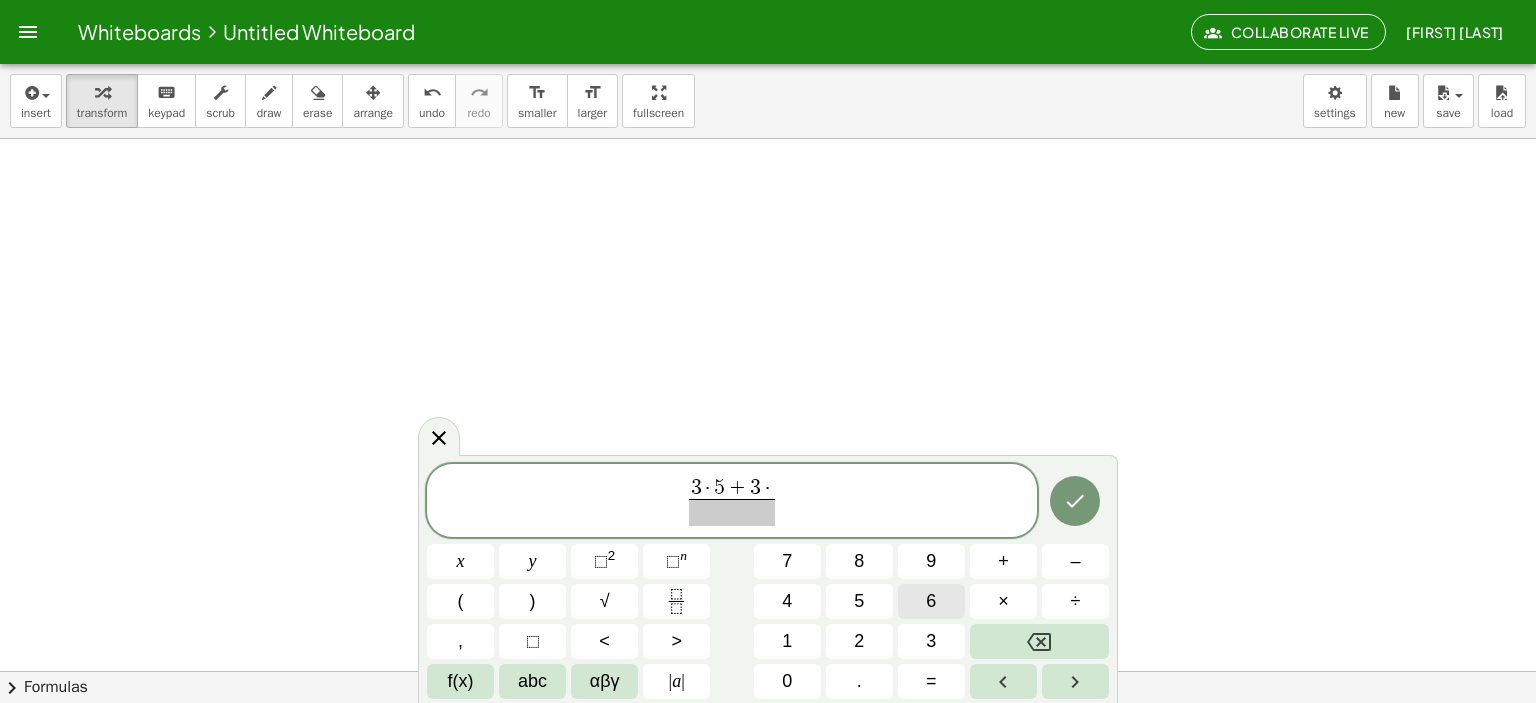 click on "6" at bounding box center (931, 601) 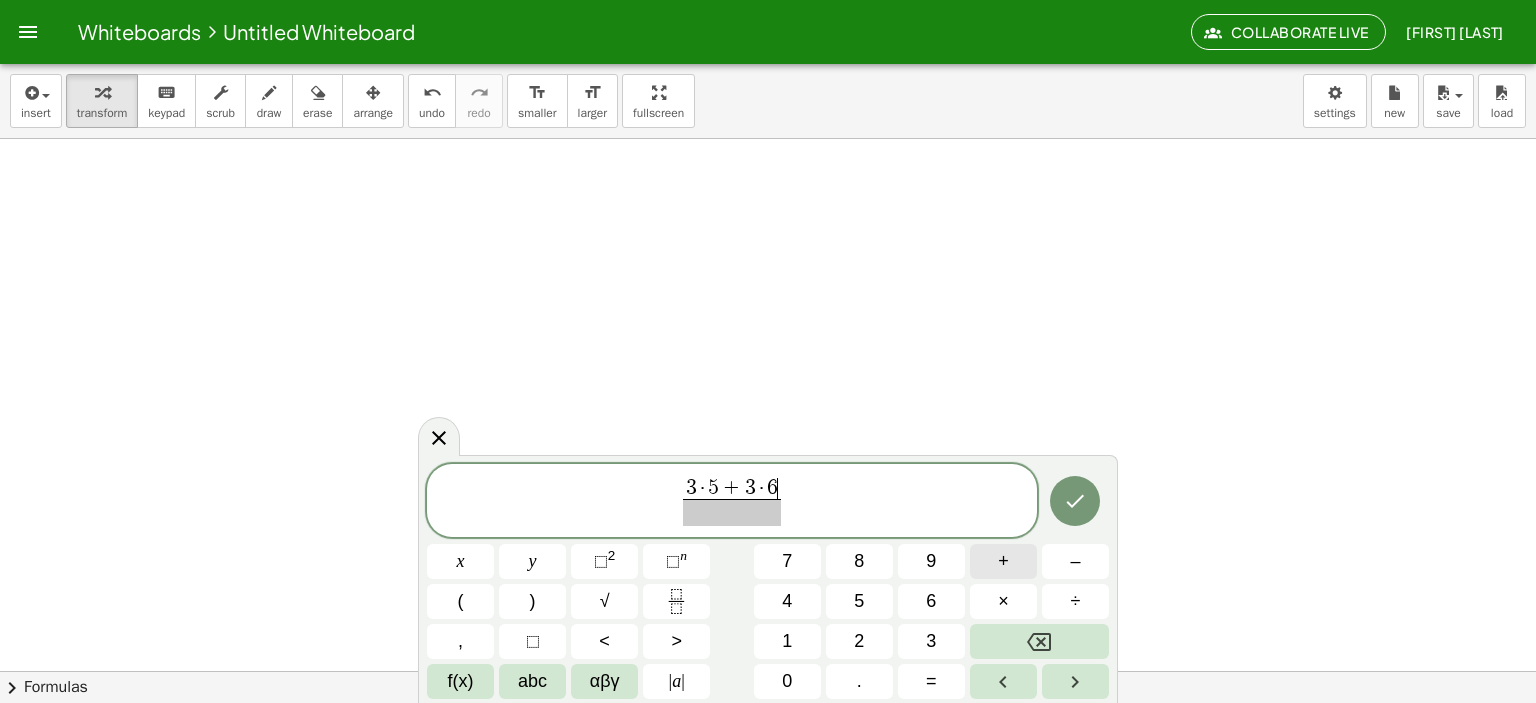 click on "+" at bounding box center (1003, 561) 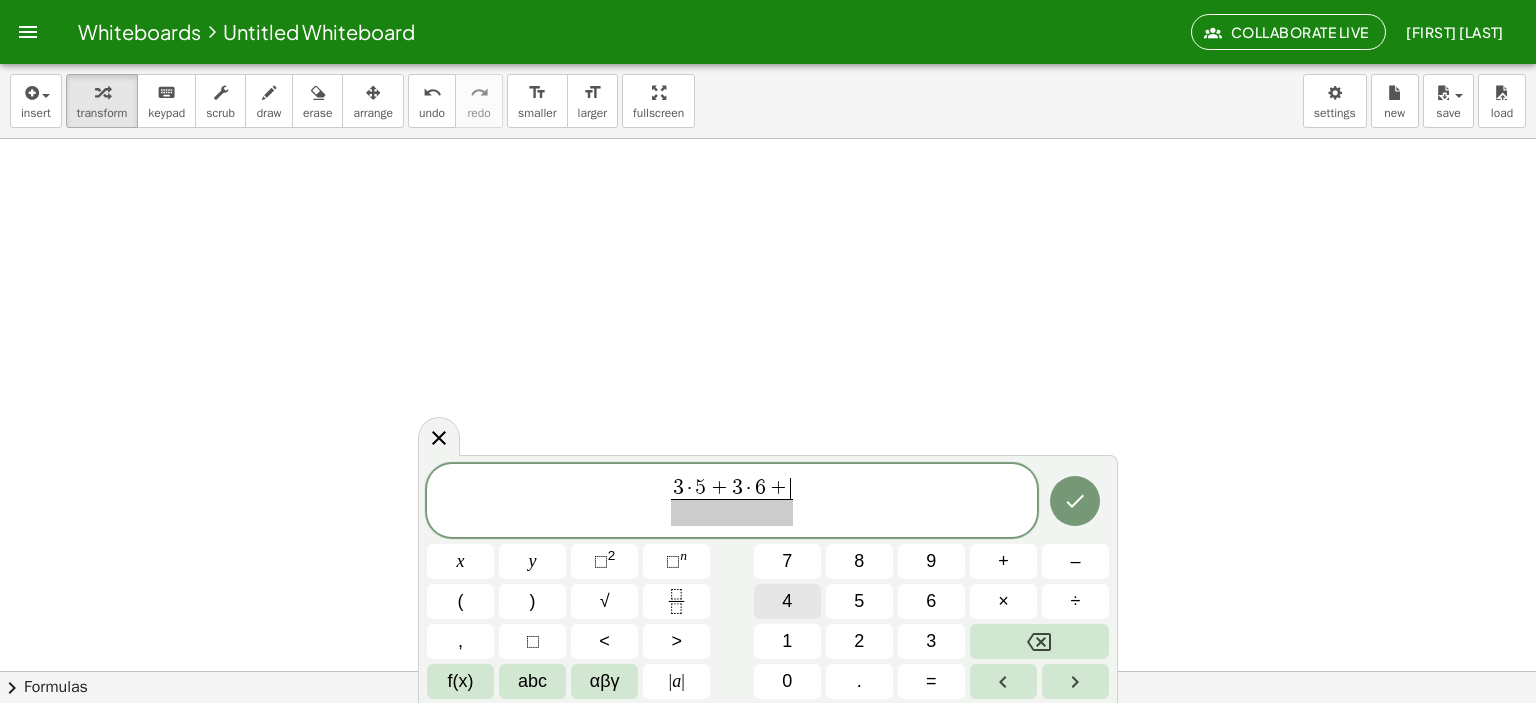 click on "4" at bounding box center [787, 601] 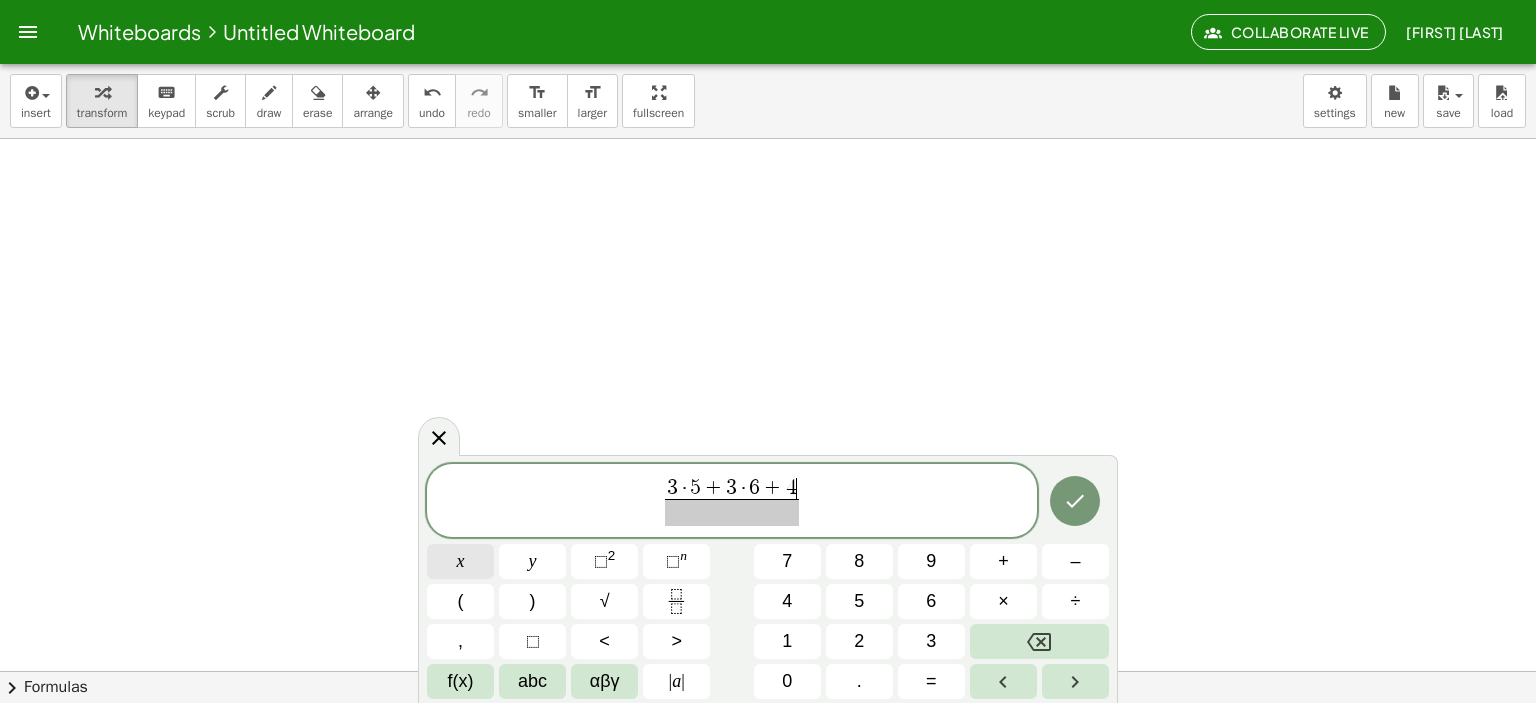 click on "x" at bounding box center (460, 561) 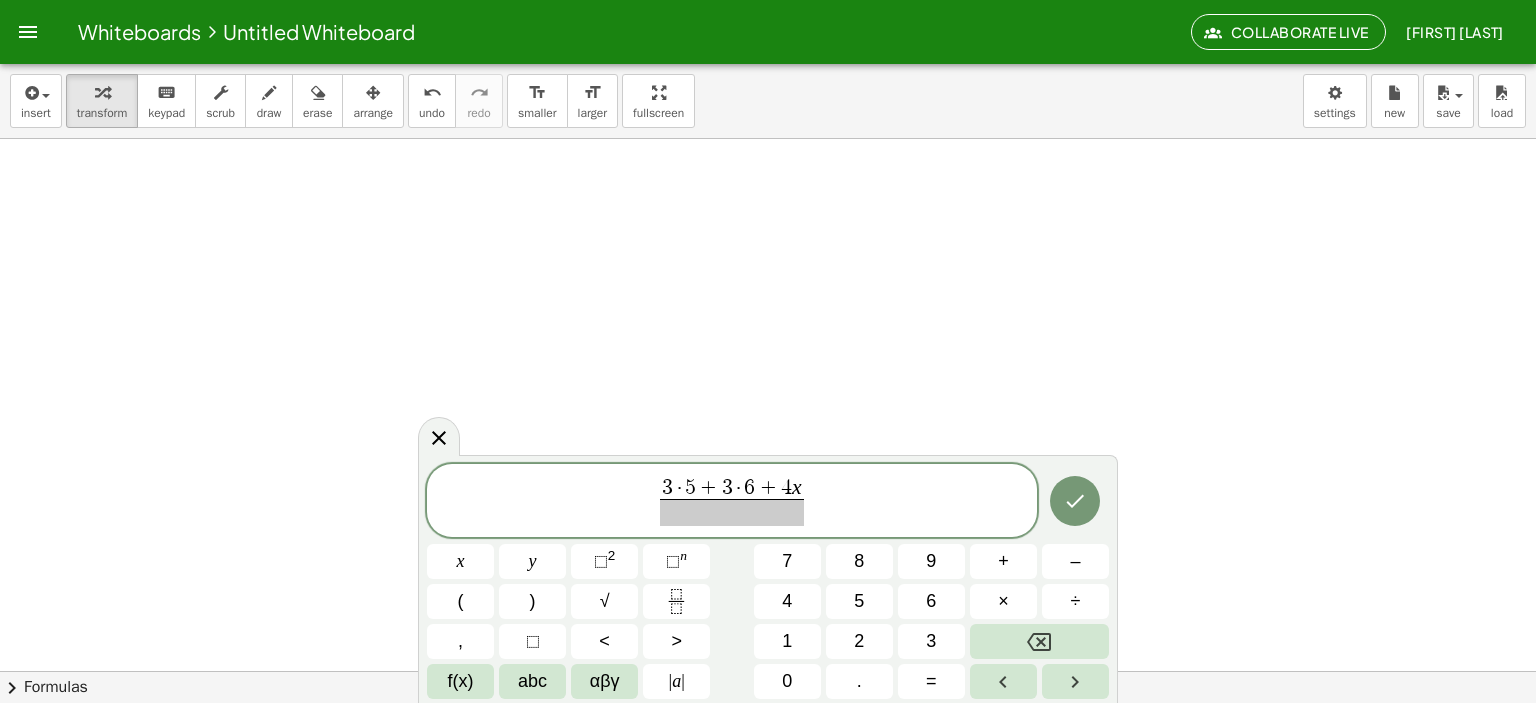 click at bounding box center (731, 512) 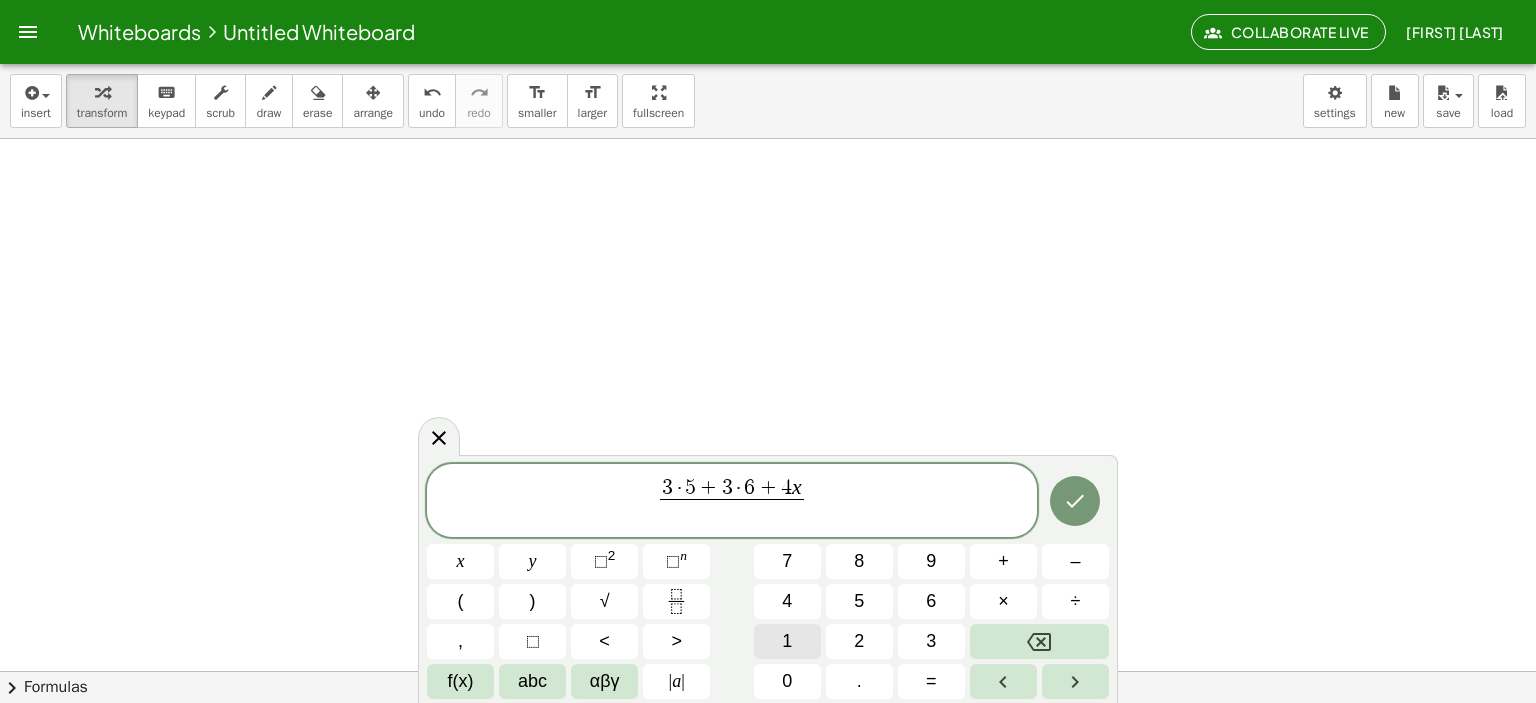 click on "1" at bounding box center (787, 641) 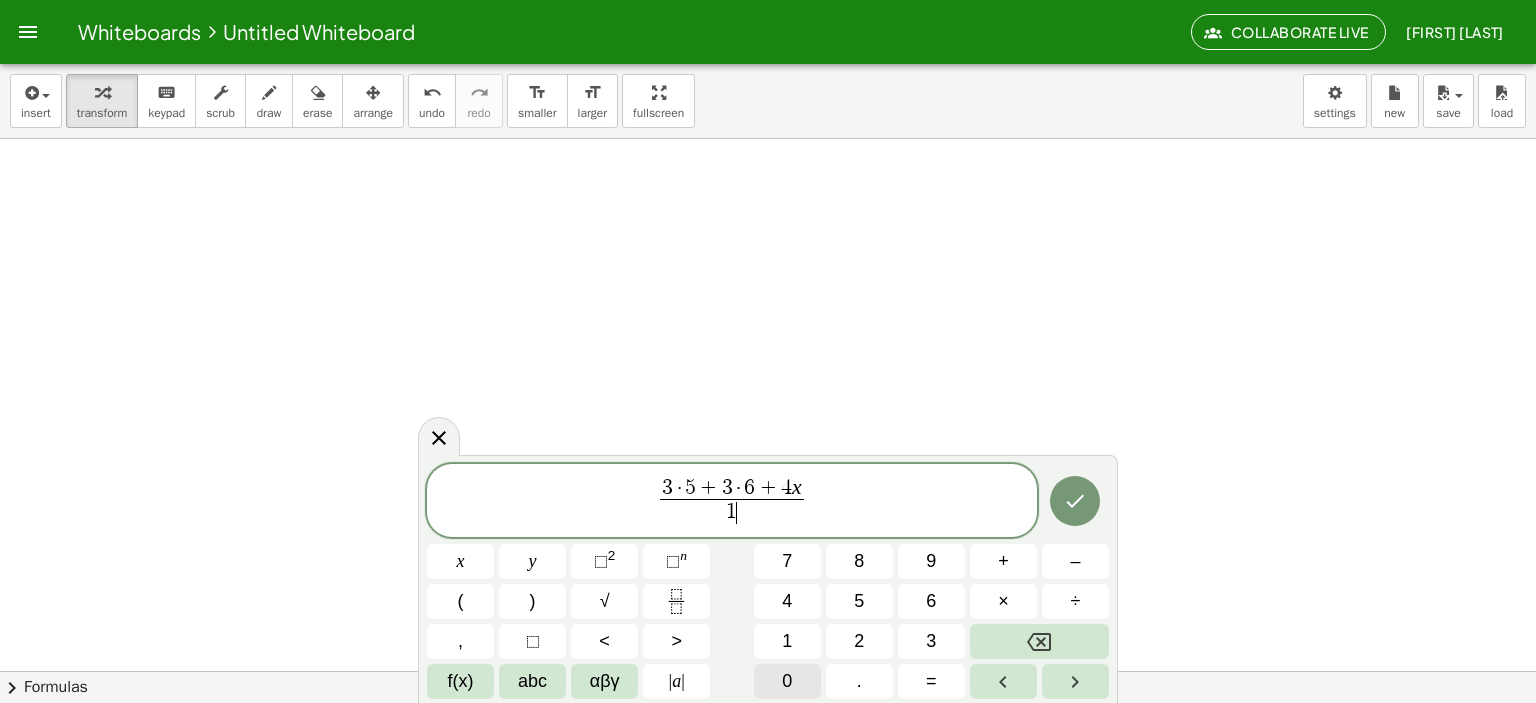 click on "0" at bounding box center (787, 681) 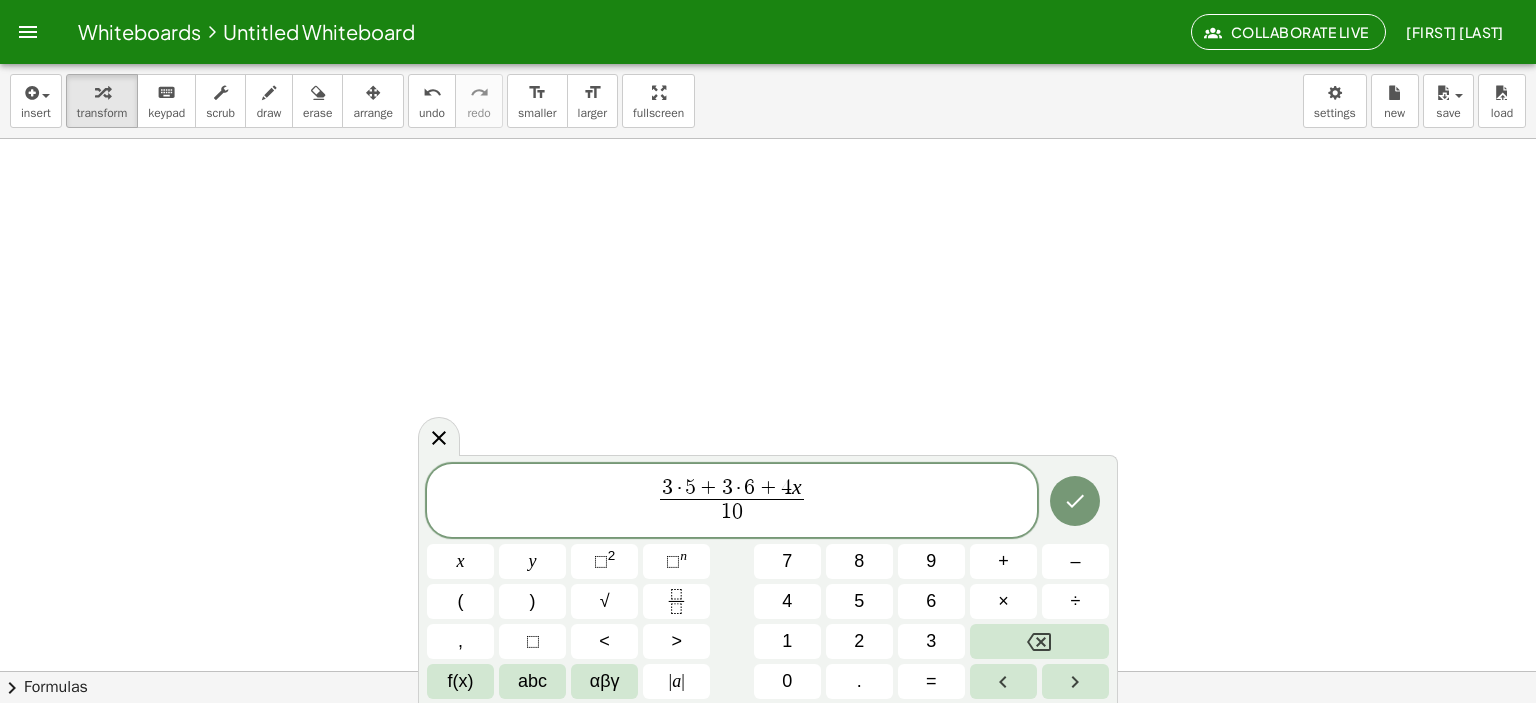 click on "3 · 5 + 3 · 6 + 4 x 1 0 ​ ​" at bounding box center (732, 502) 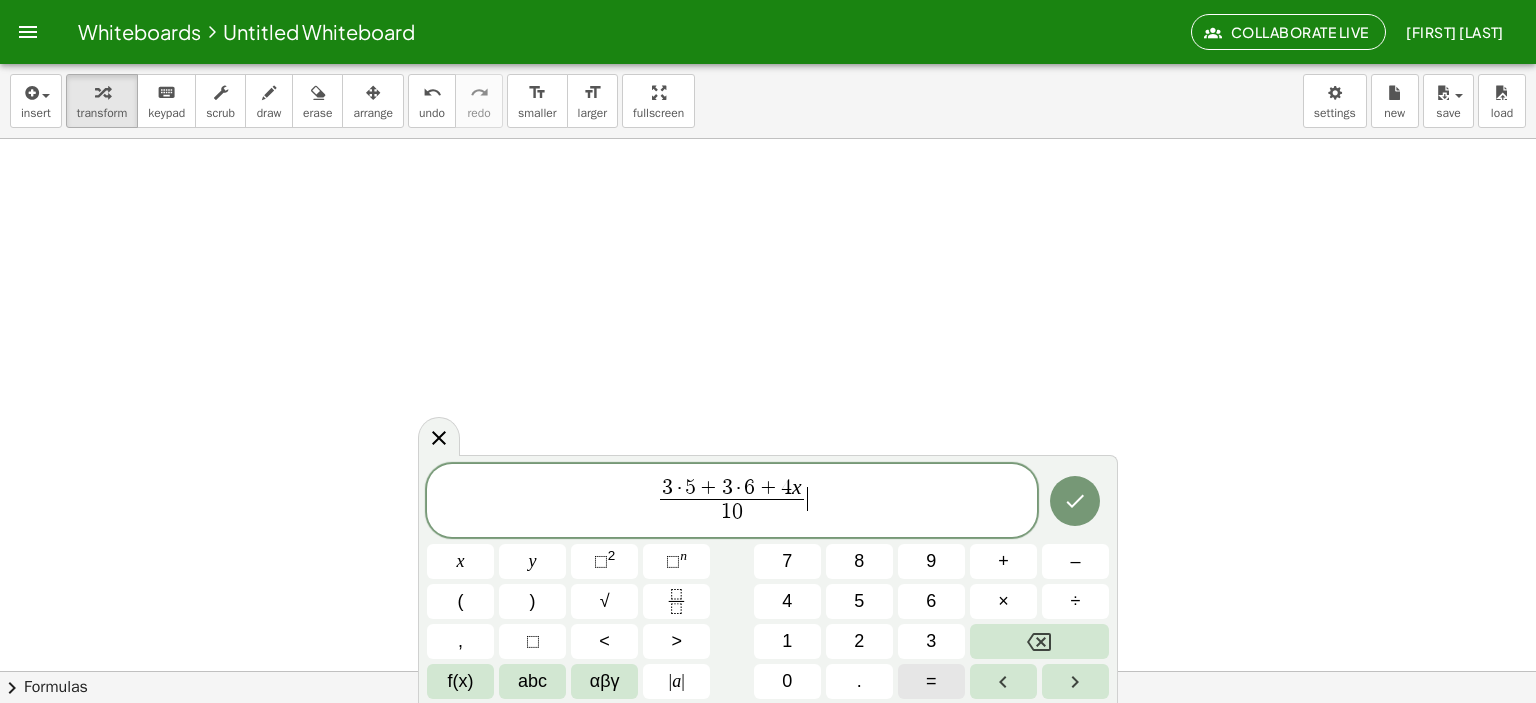 click on "=" at bounding box center (931, 681) 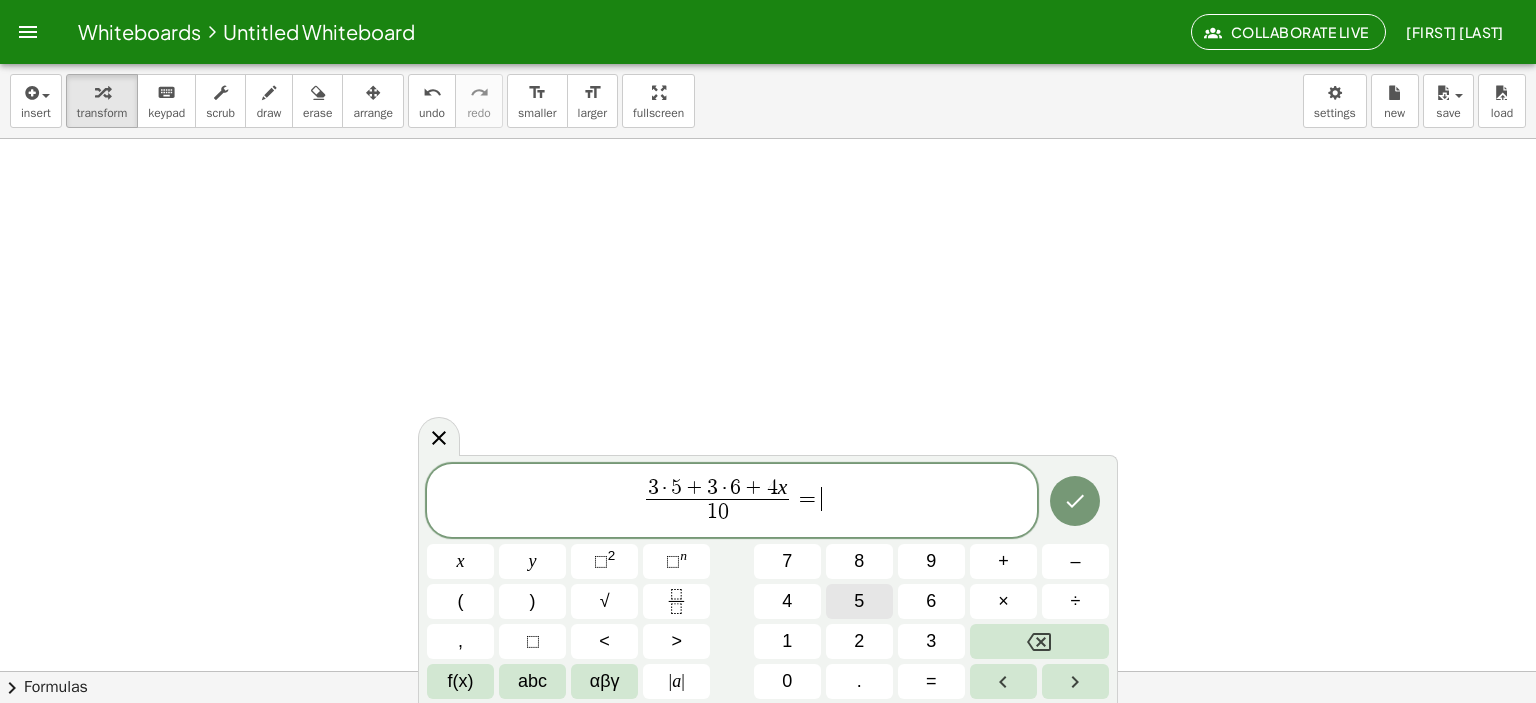 click on "5" at bounding box center [859, 601] 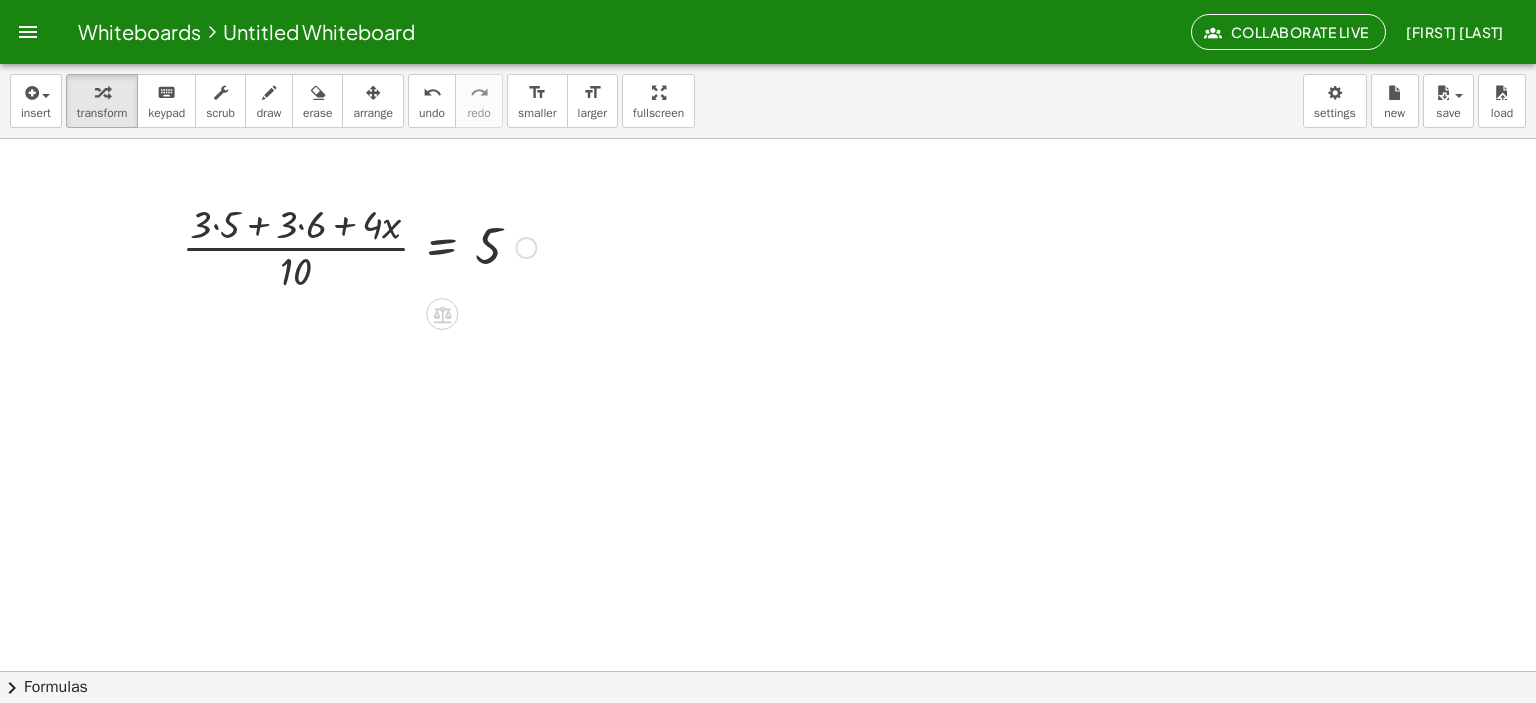 click at bounding box center [359, 246] 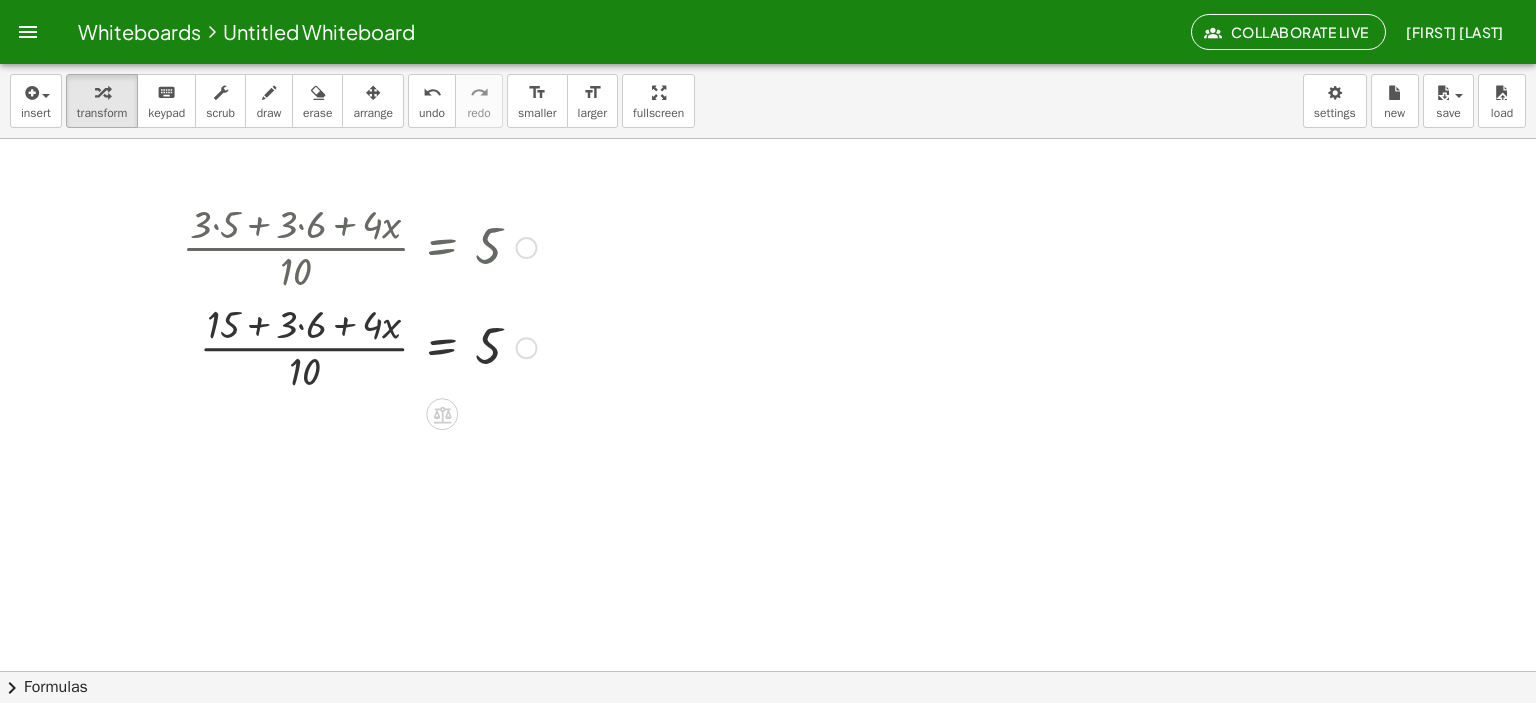 click at bounding box center [359, 346] 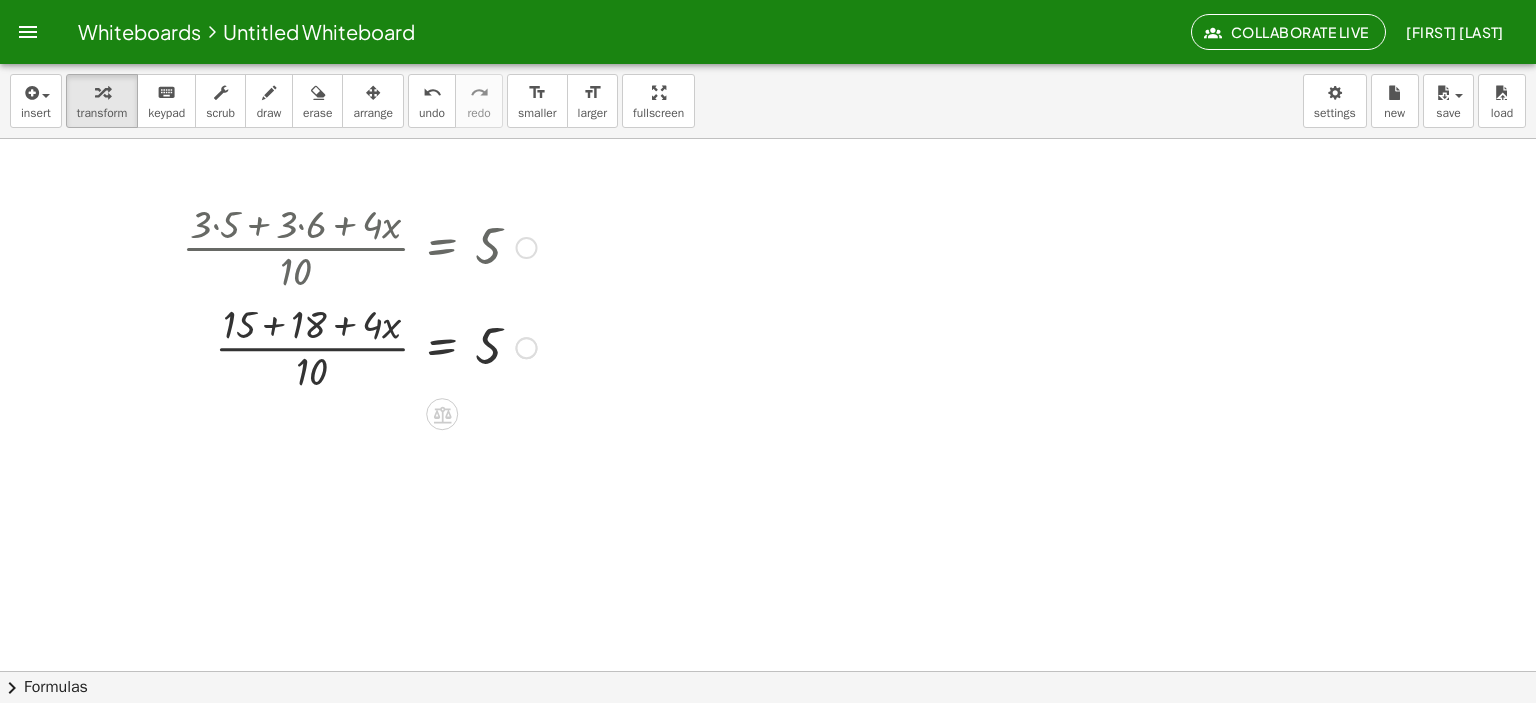 click at bounding box center (359, 346) 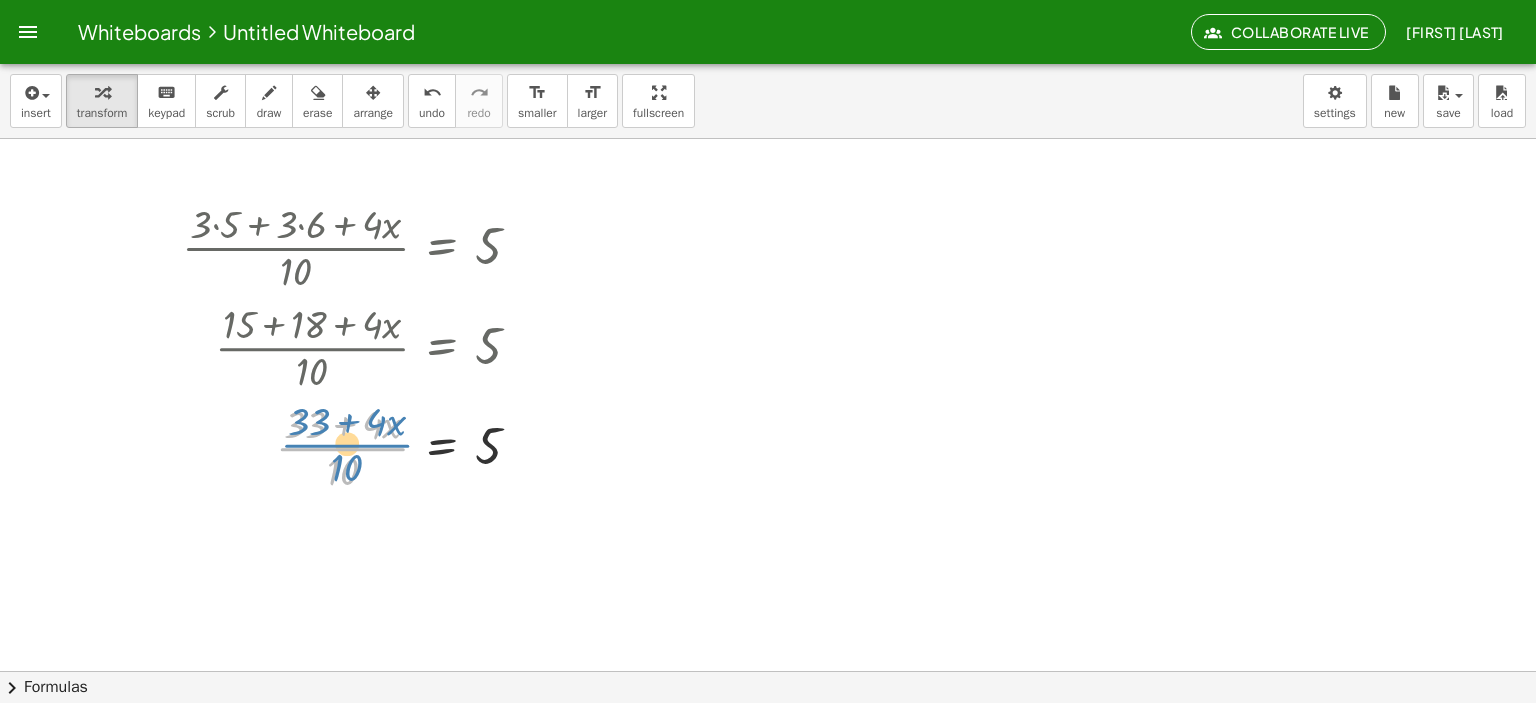 click at bounding box center (359, 446) 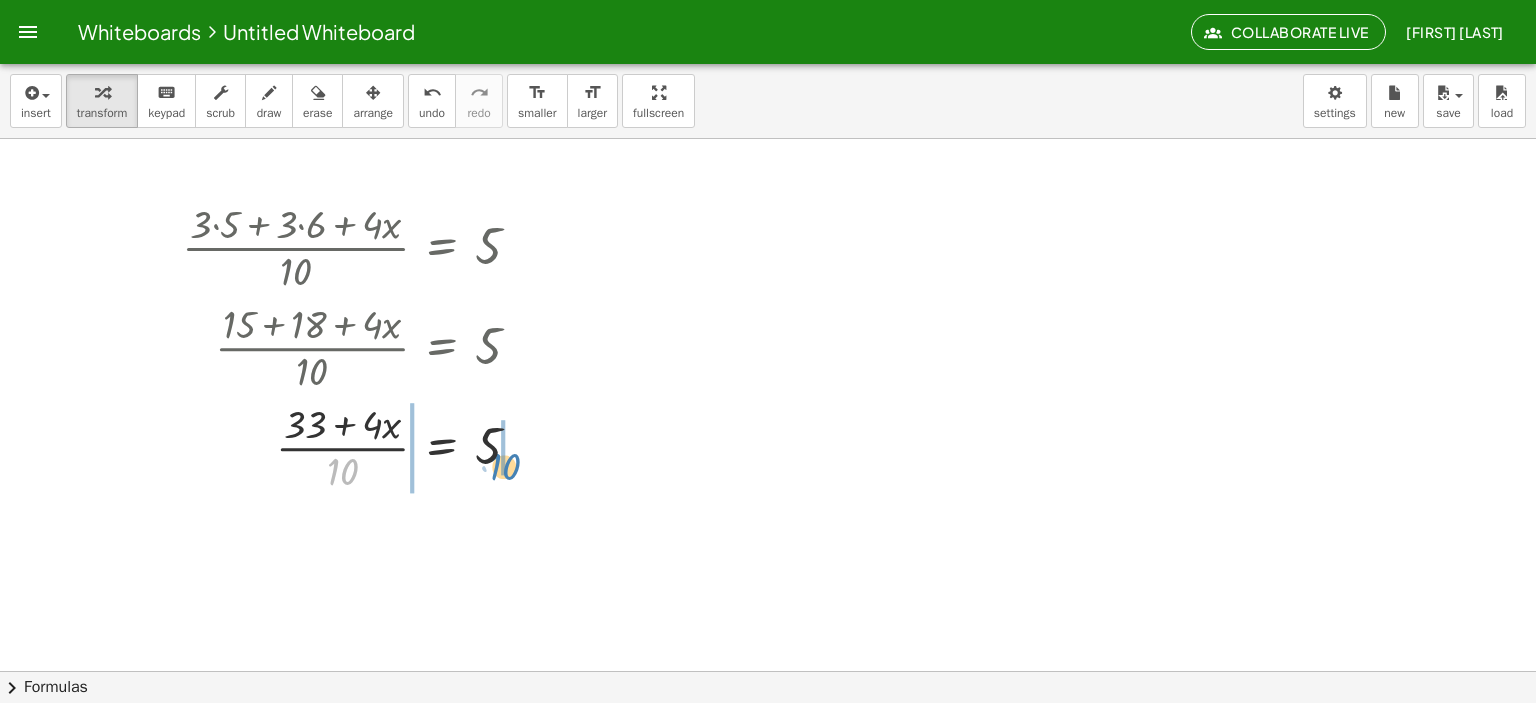 drag, startPoint x: 348, startPoint y: 476, endPoint x: 510, endPoint y: 471, distance: 162.07715 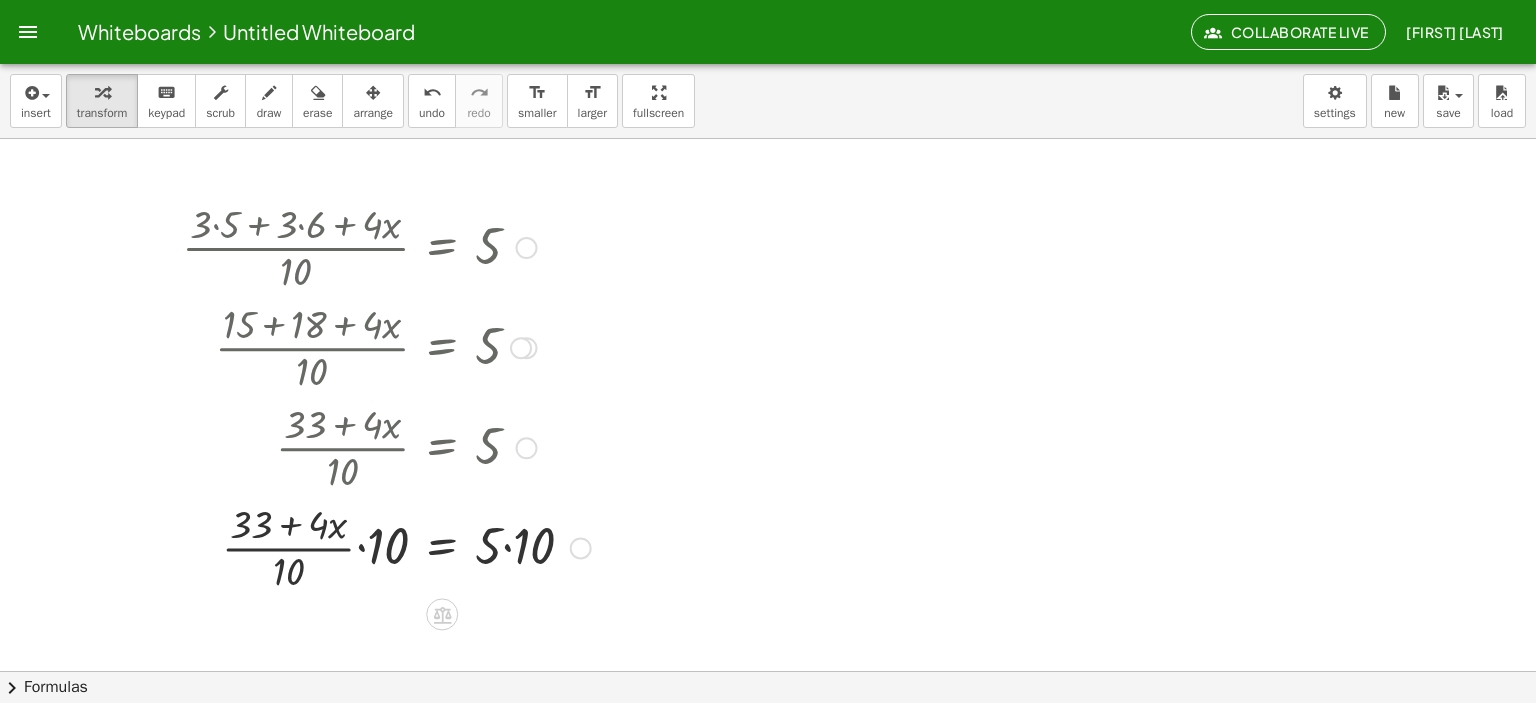 click at bounding box center (386, 546) 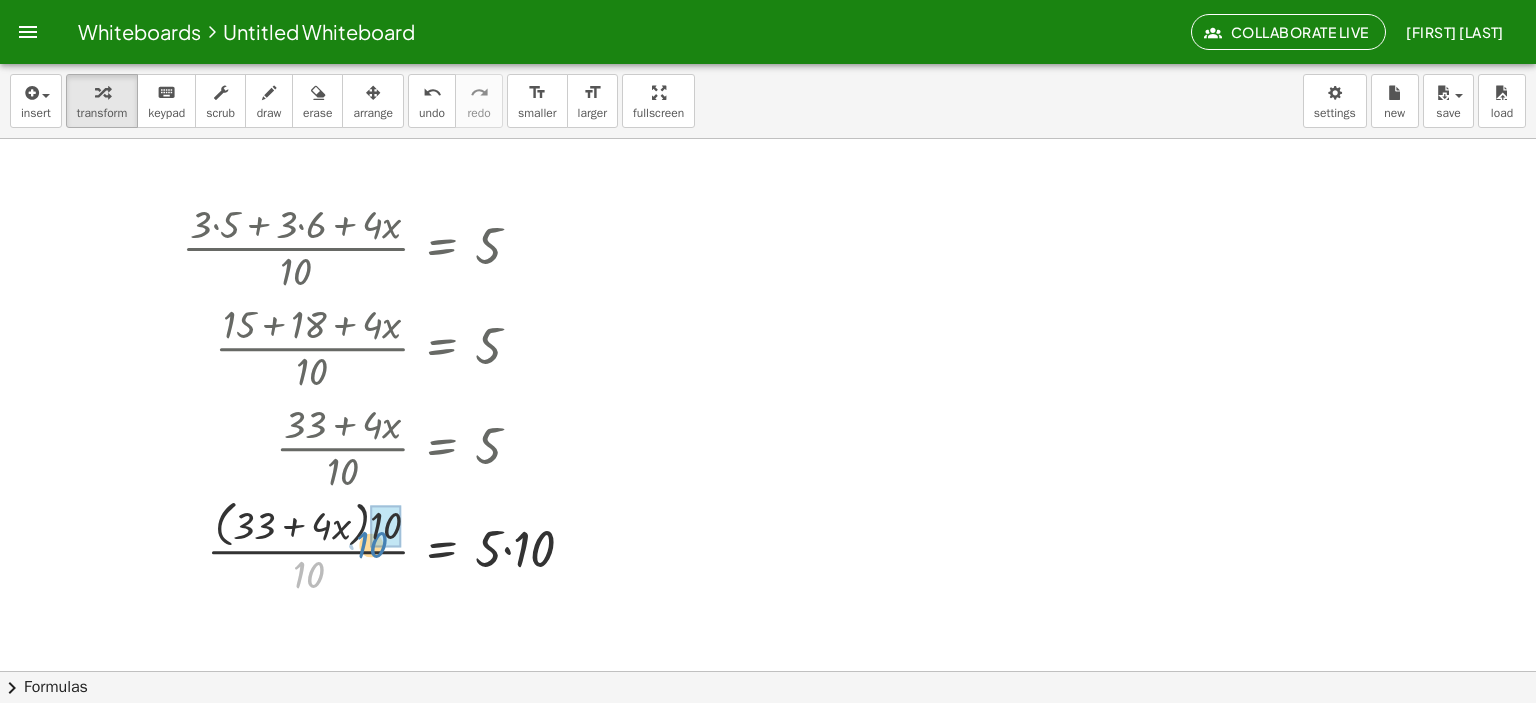 drag, startPoint x: 316, startPoint y: 568, endPoint x: 383, endPoint y: 535, distance: 74.68601 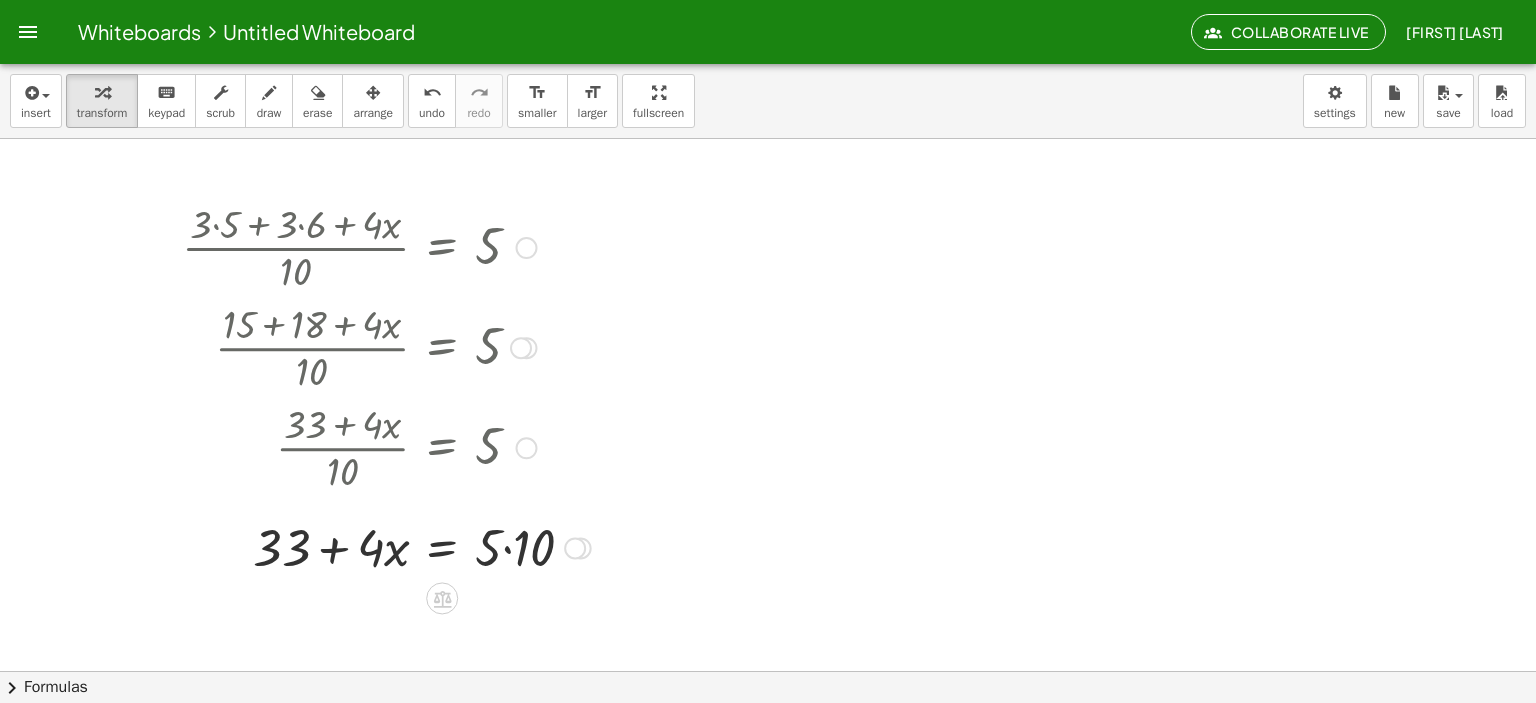 click at bounding box center (386, 546) 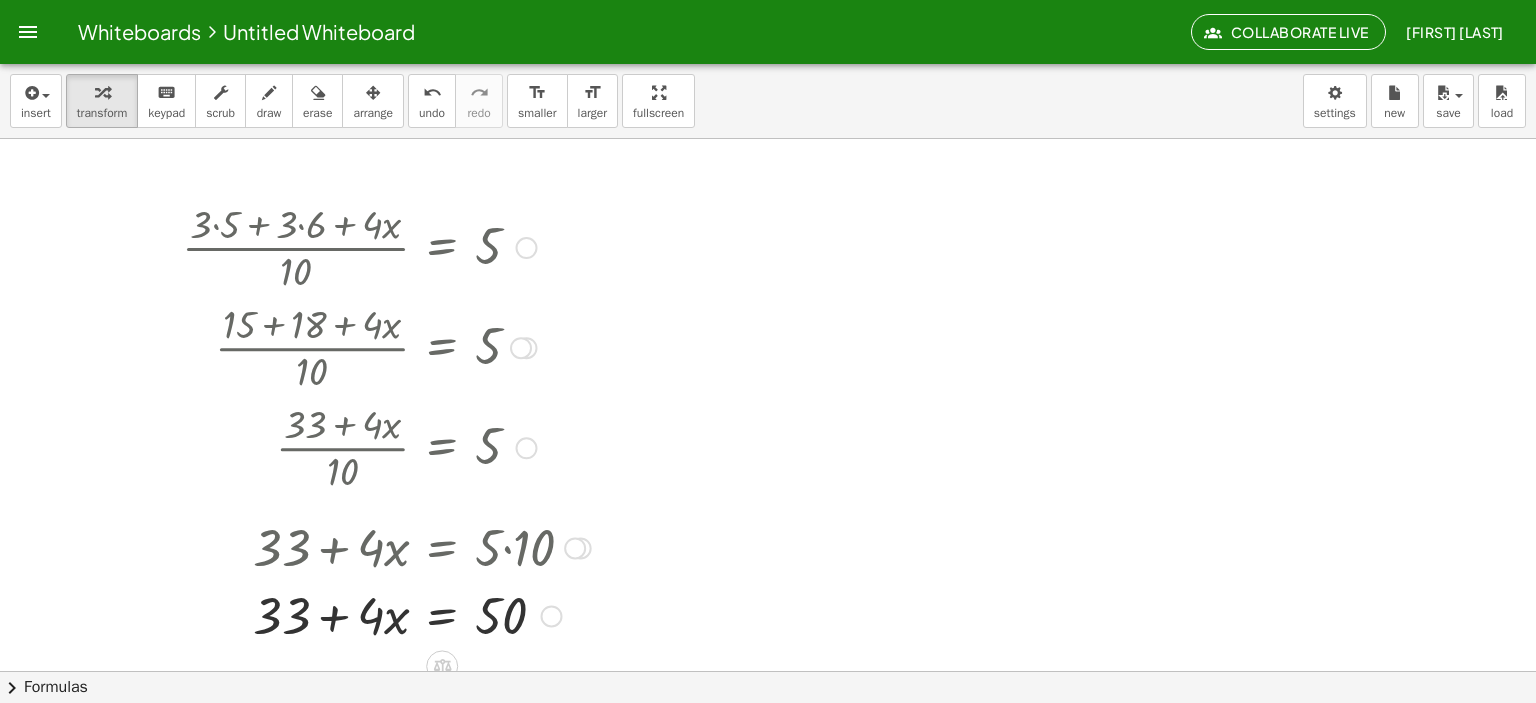 click at bounding box center (386, 614) 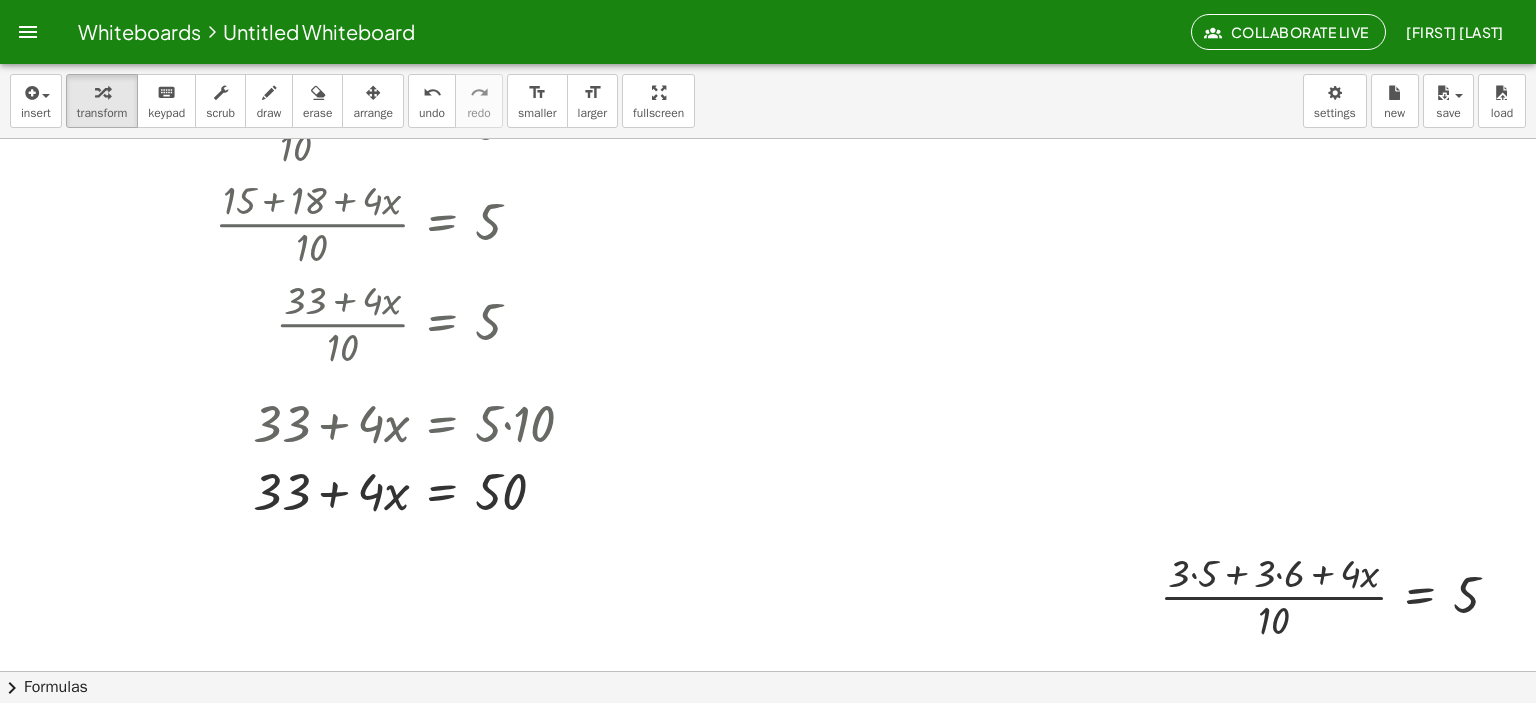 scroll, scrollTop: 126, scrollLeft: 0, axis: vertical 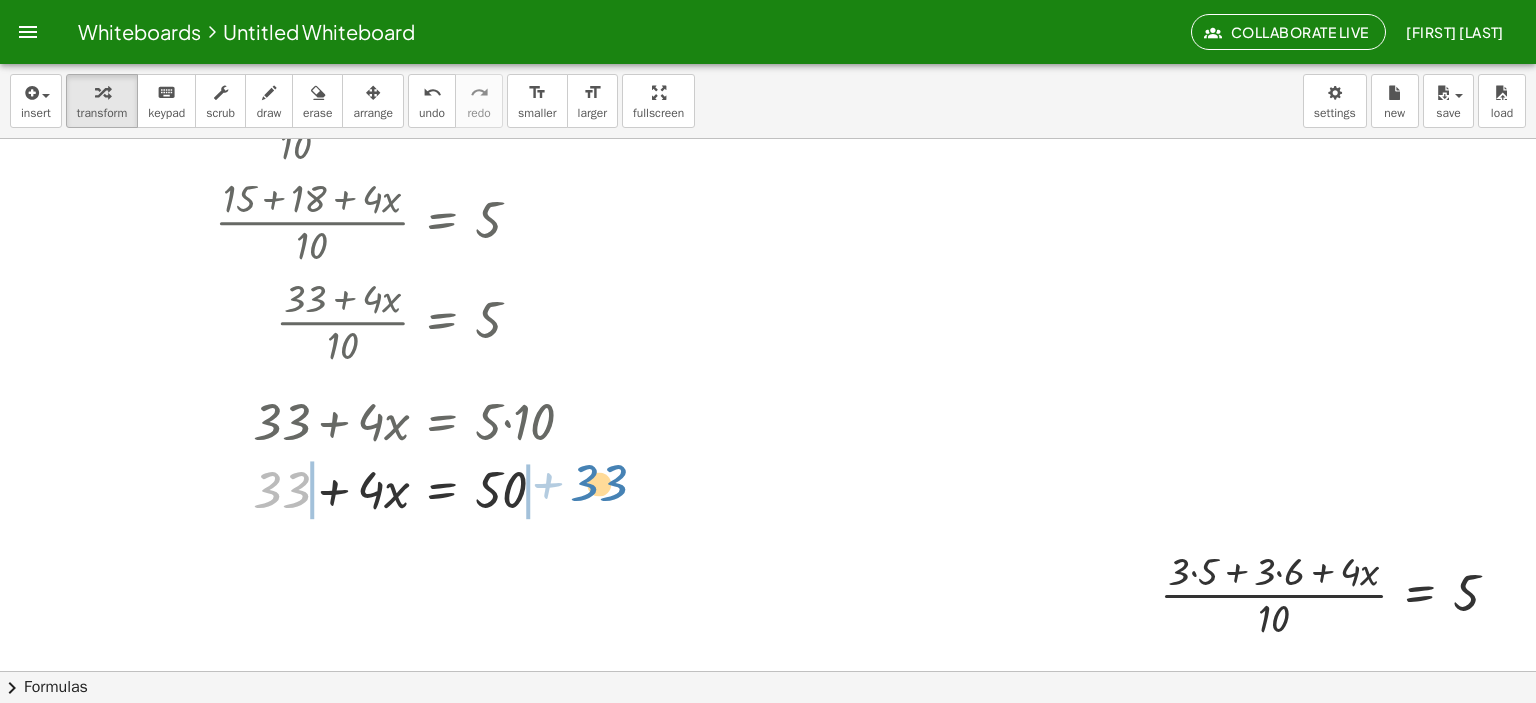 drag, startPoint x: 291, startPoint y: 491, endPoint x: 602, endPoint y: 484, distance: 311.07877 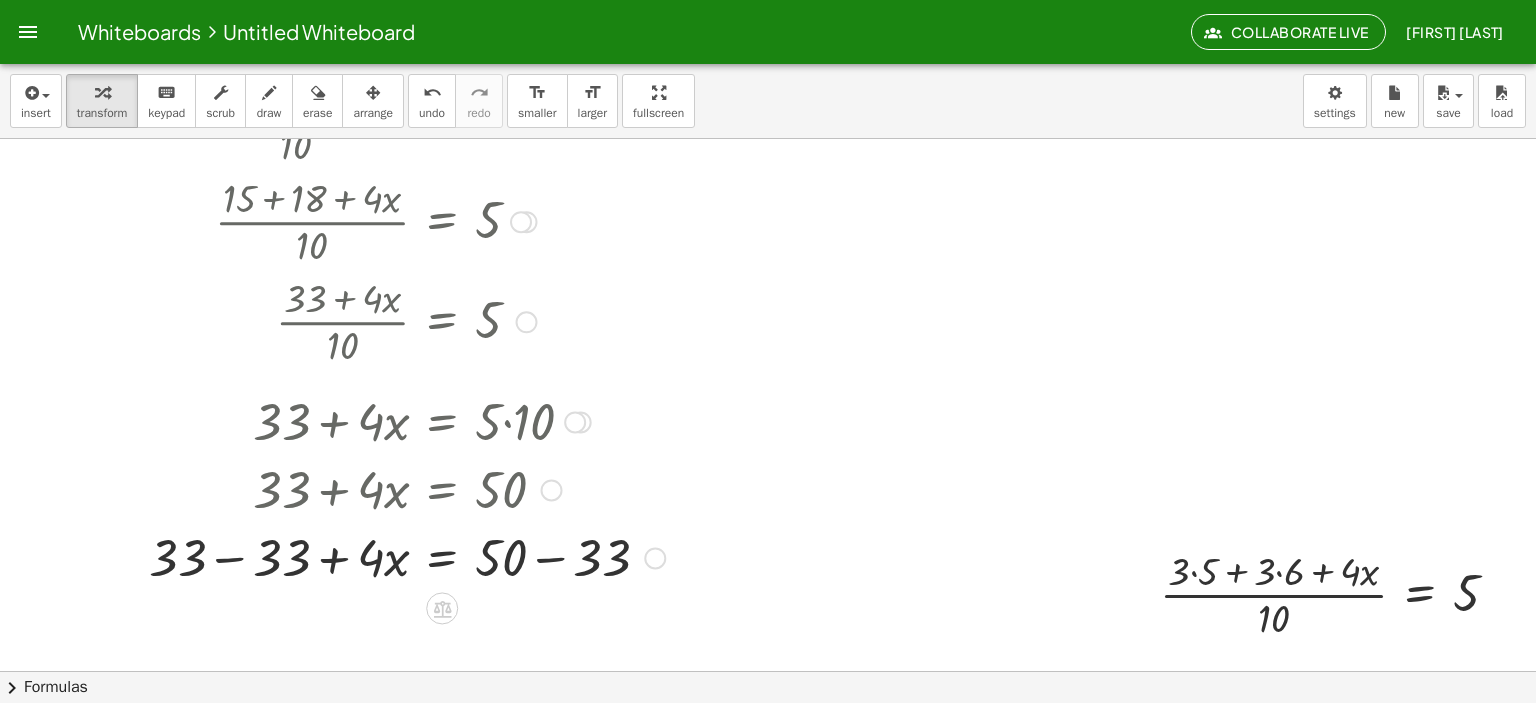 click at bounding box center (407, 556) 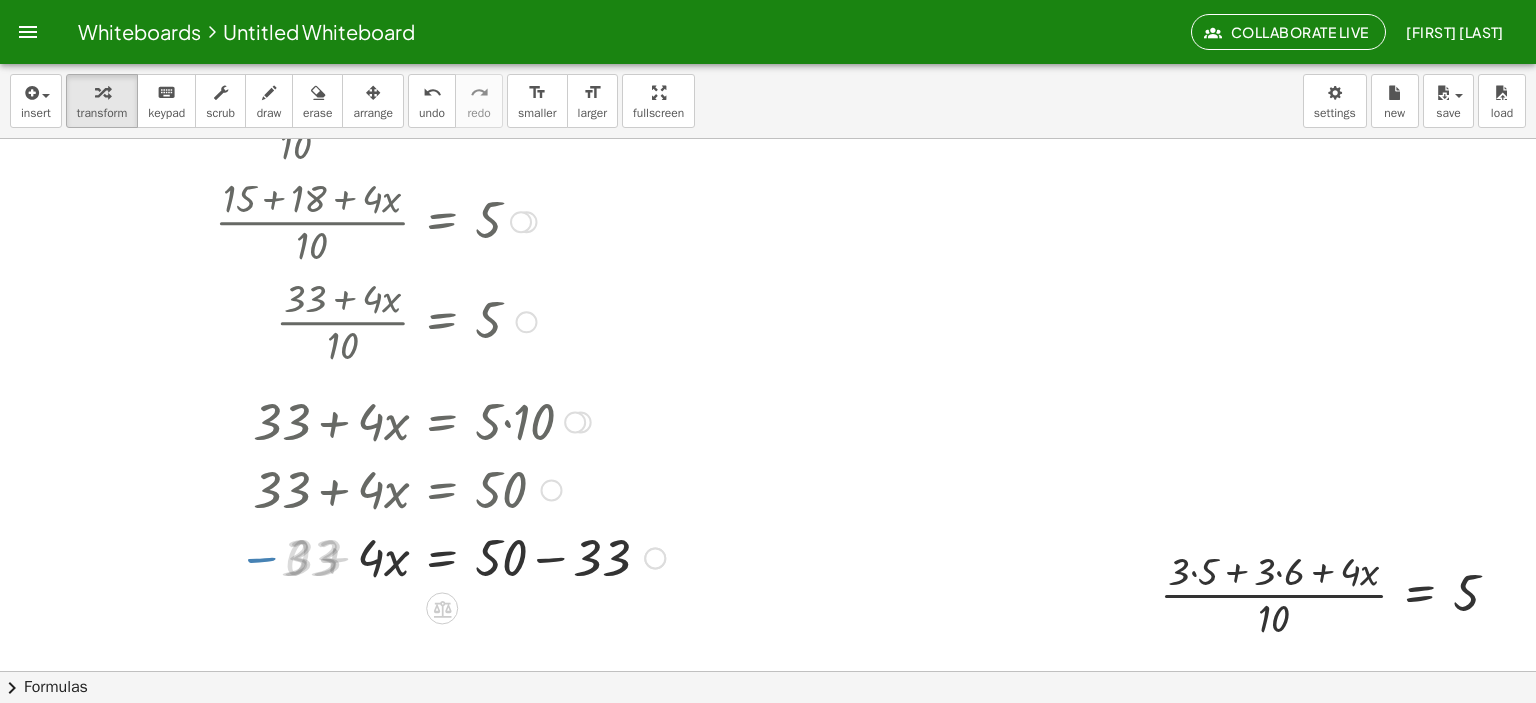 click at bounding box center [423, 556] 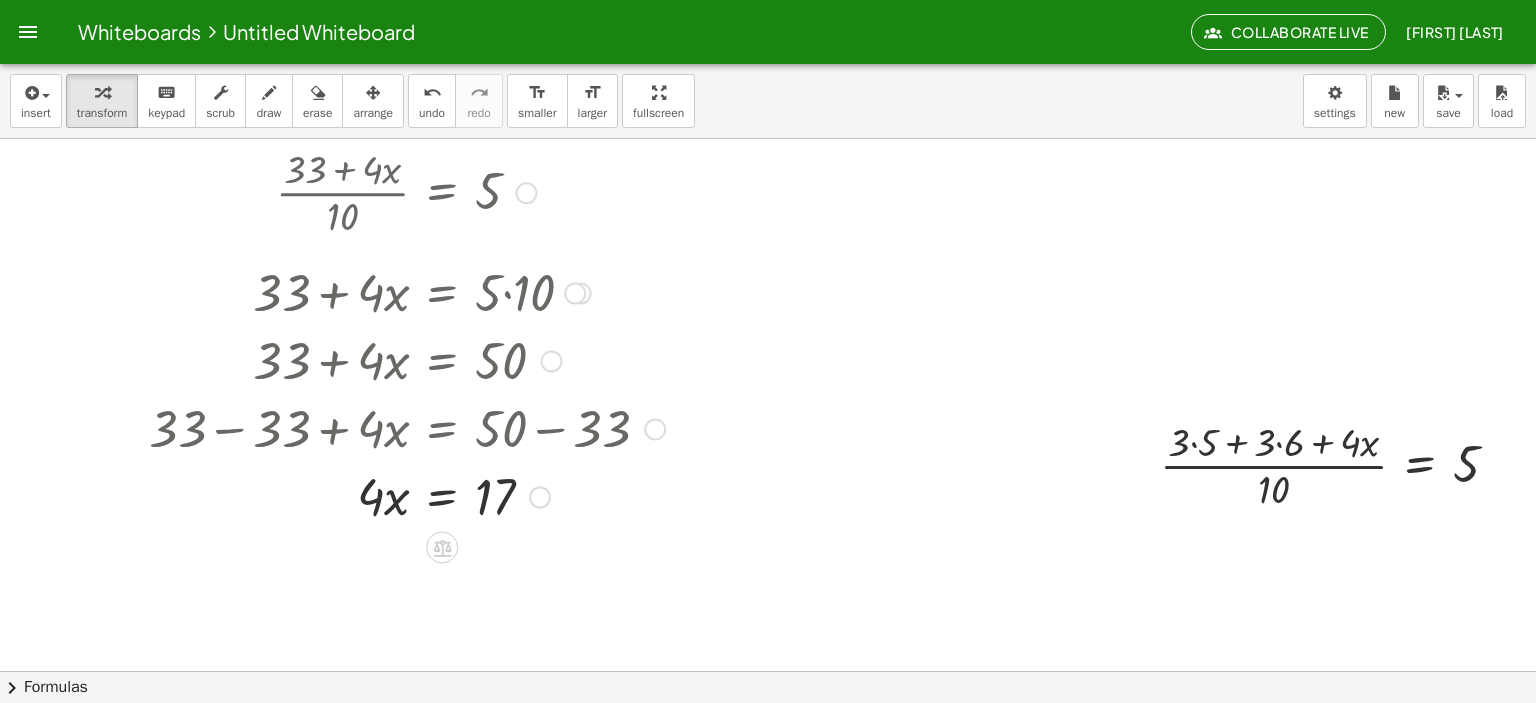 scroll, scrollTop: 270, scrollLeft: 0, axis: vertical 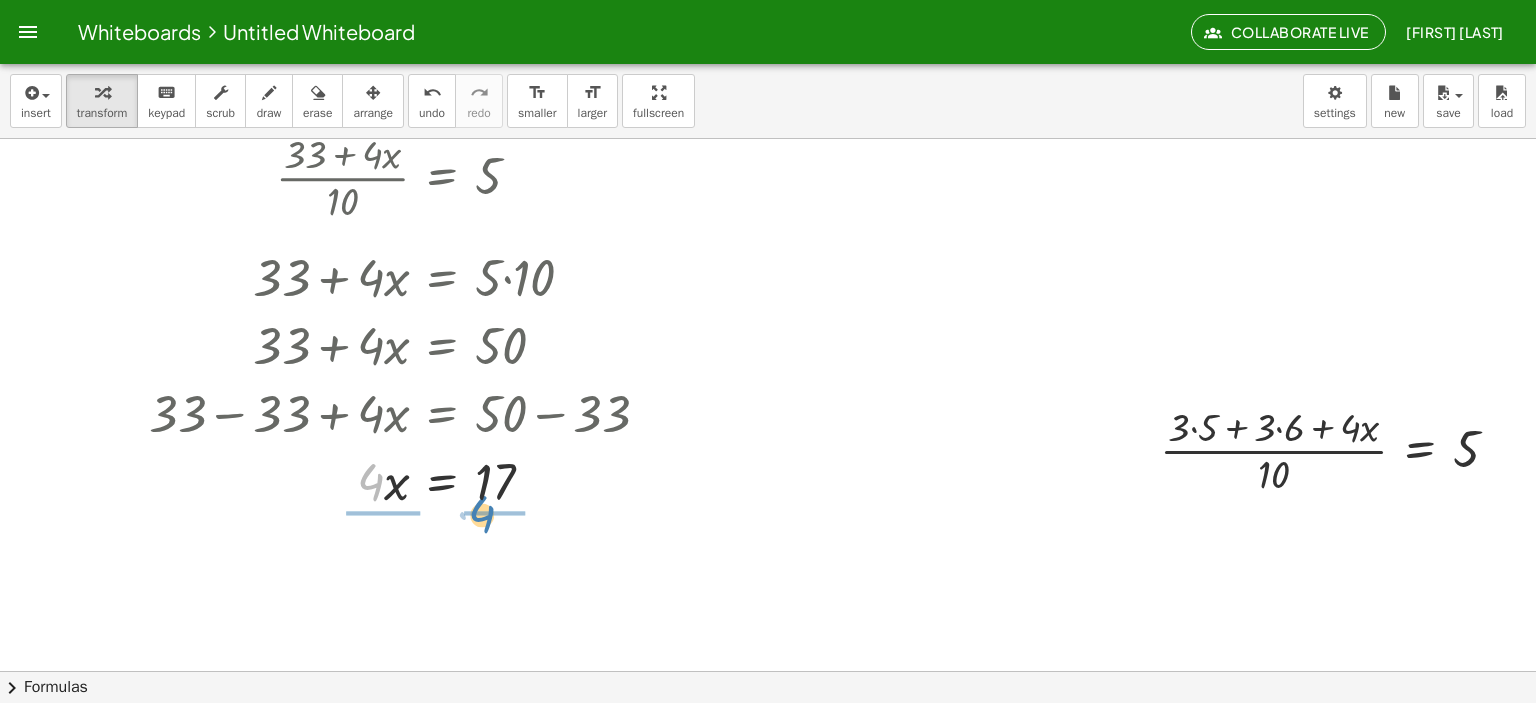 drag, startPoint x: 369, startPoint y: 487, endPoint x: 488, endPoint y: 515, distance: 122.24974 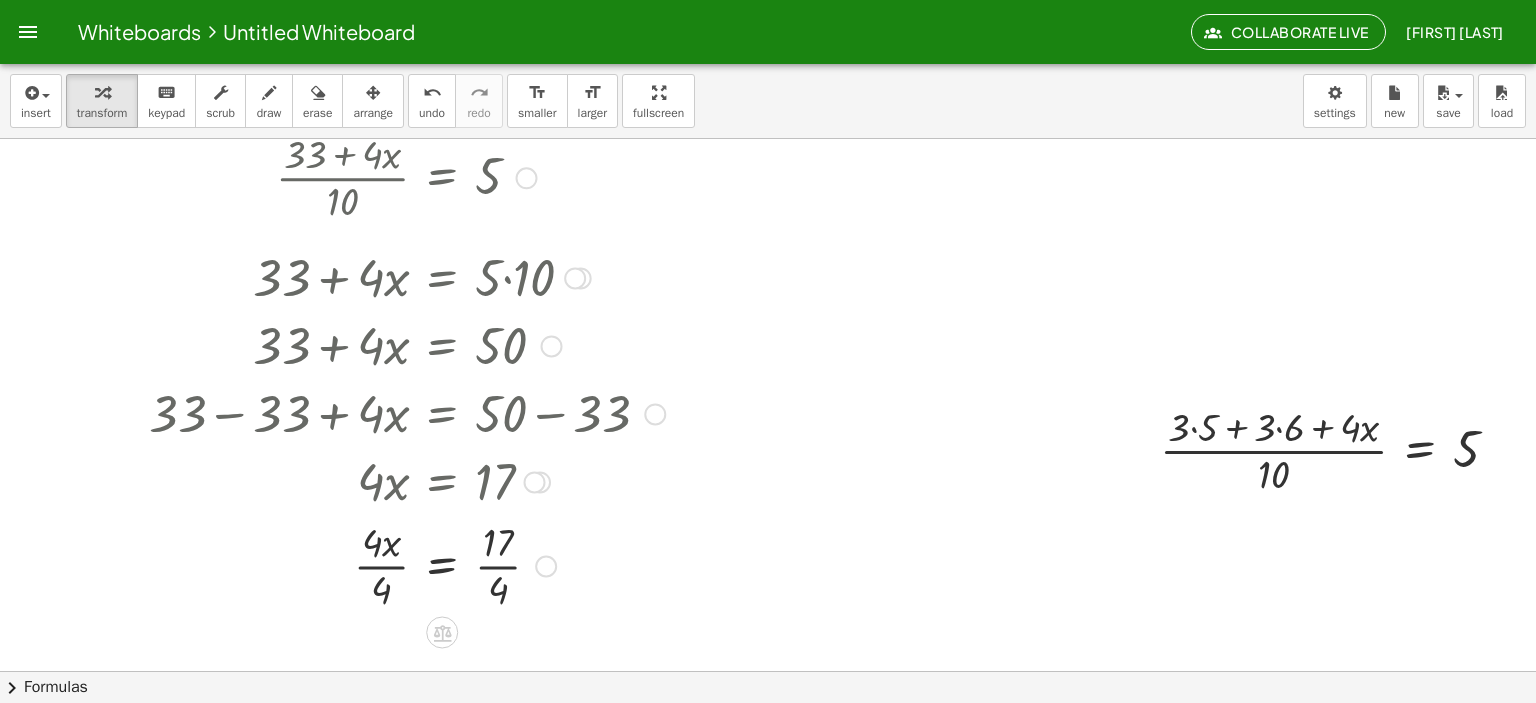 click at bounding box center [407, 564] 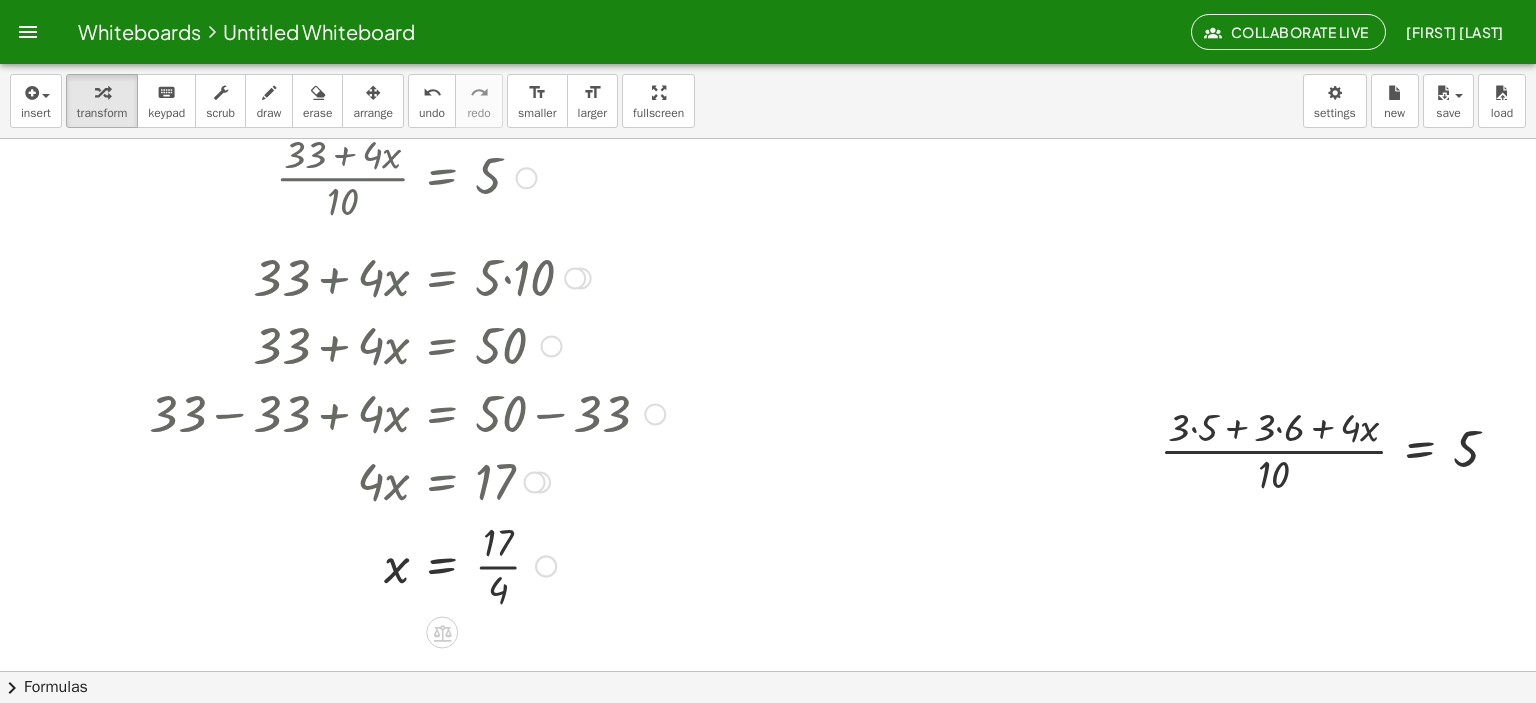 click at bounding box center (407, 564) 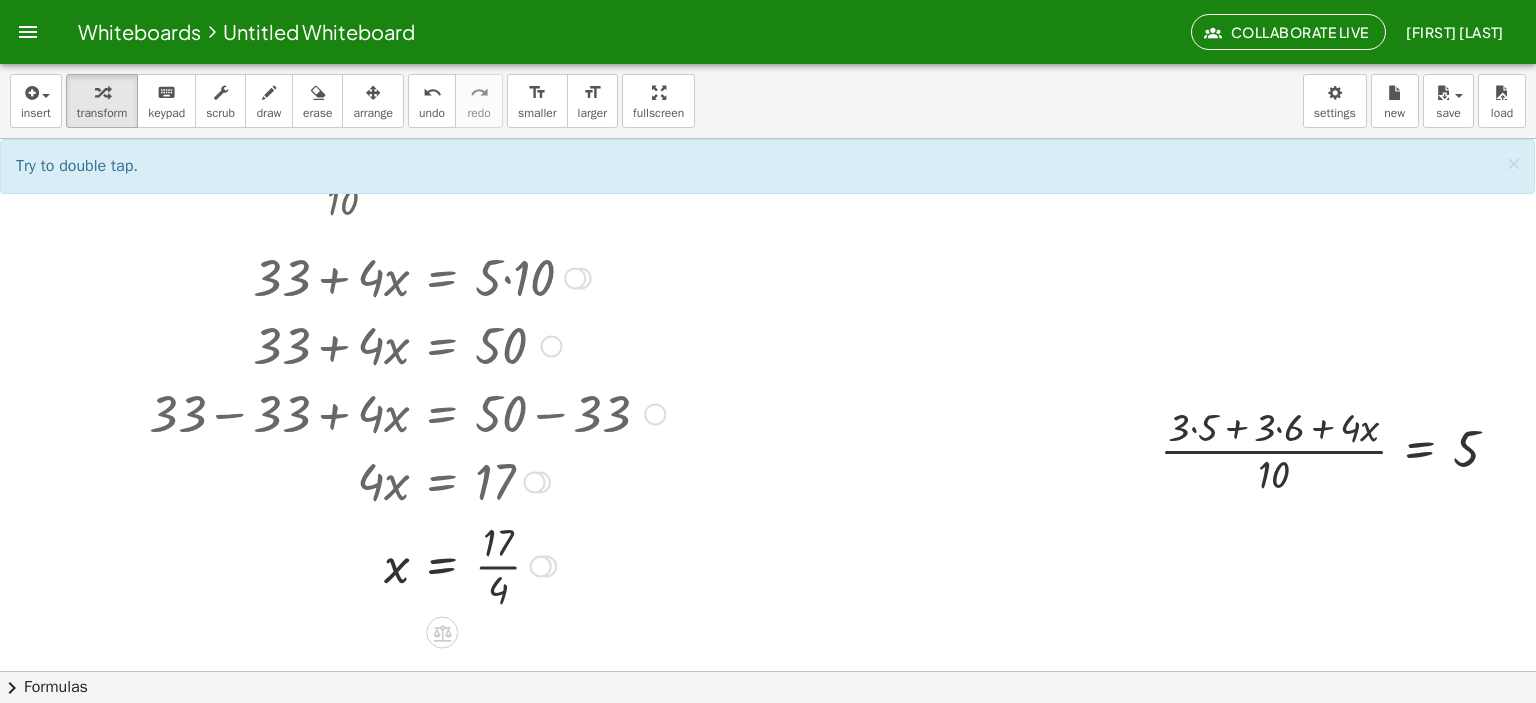 click at bounding box center [407, 564] 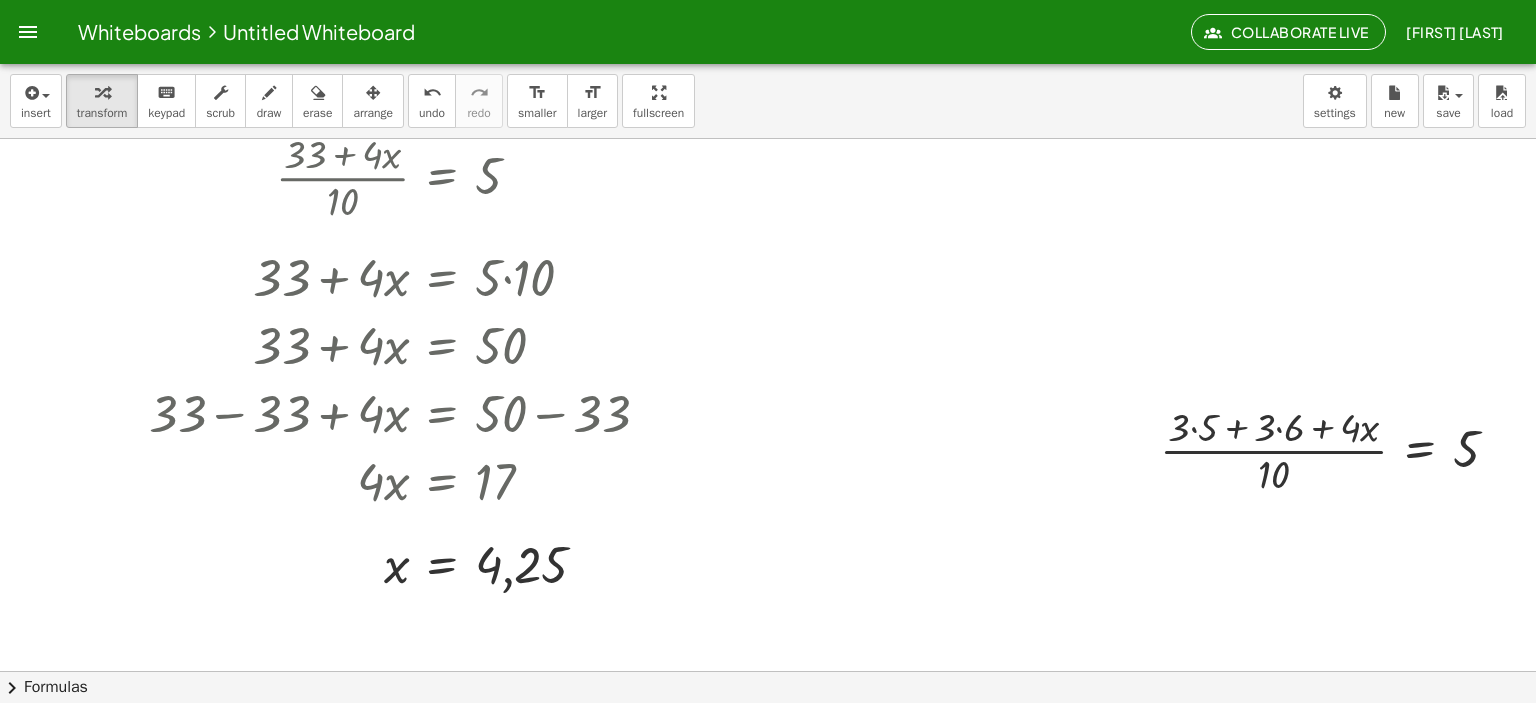drag, startPoint x: 728, startPoint y: 340, endPoint x: 788, endPoint y: 384, distance: 74.404305 